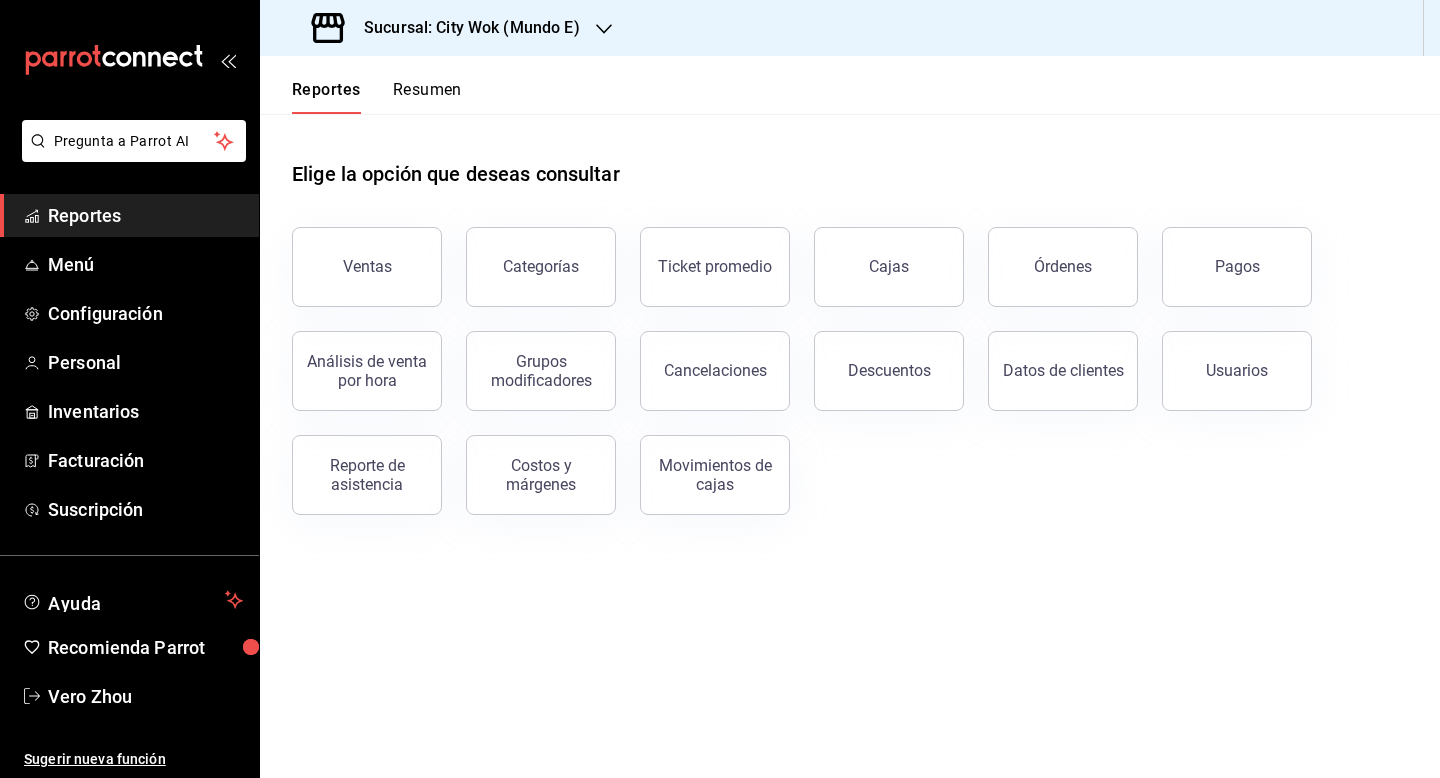 scroll, scrollTop: 0, scrollLeft: 0, axis: both 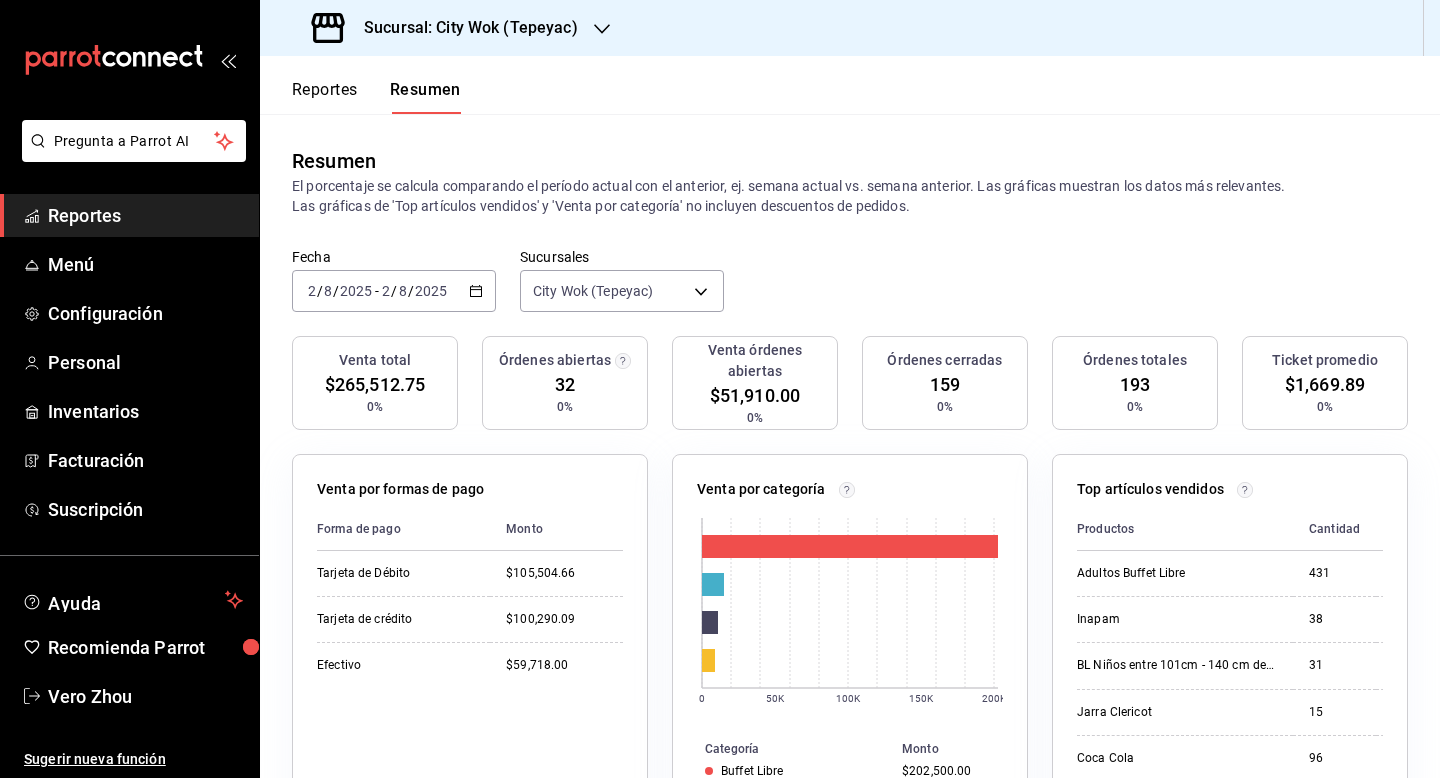 click on "Sucursal: City Wok (Tepeyac)" at bounding box center (463, 28) 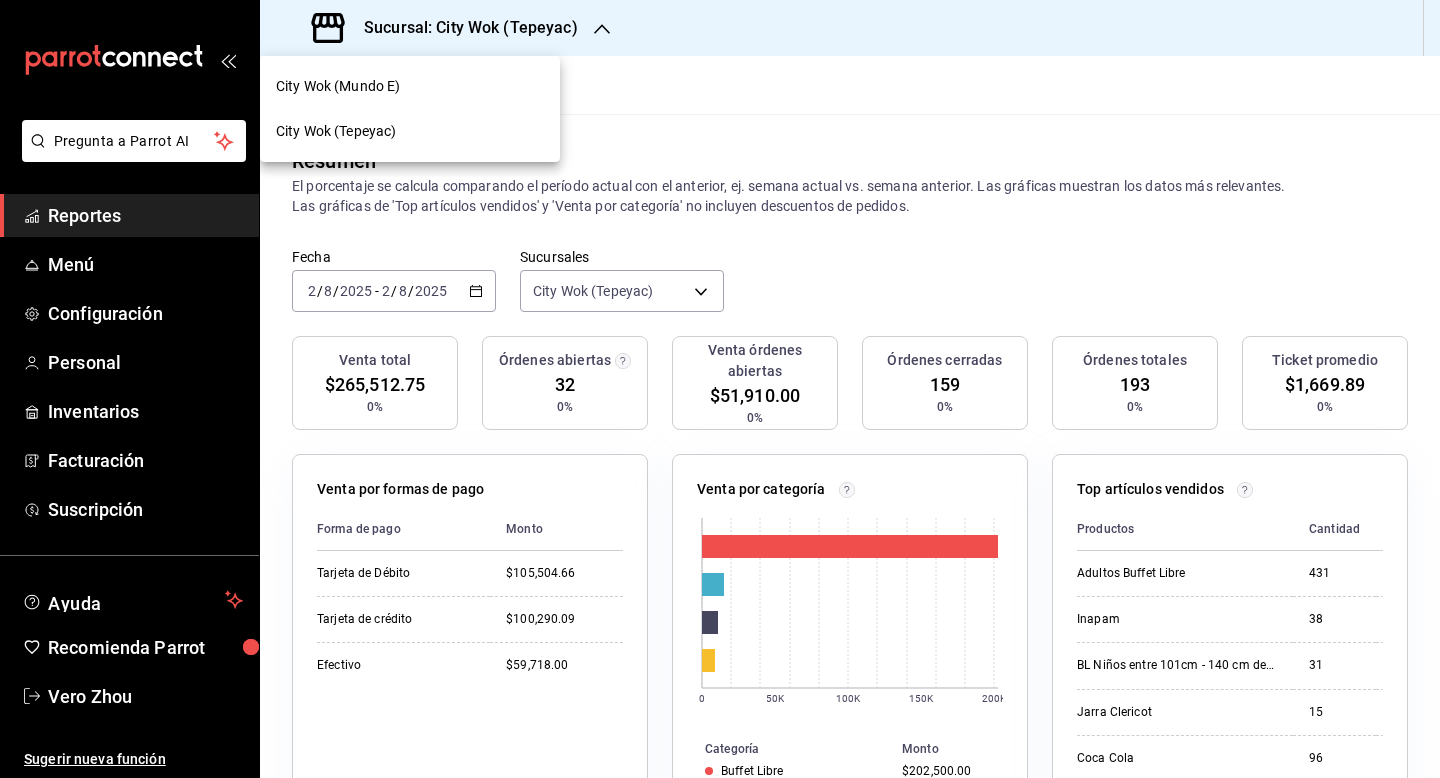 click on "[BUSINESS_NAME] ([LOCATION])" at bounding box center [410, 86] 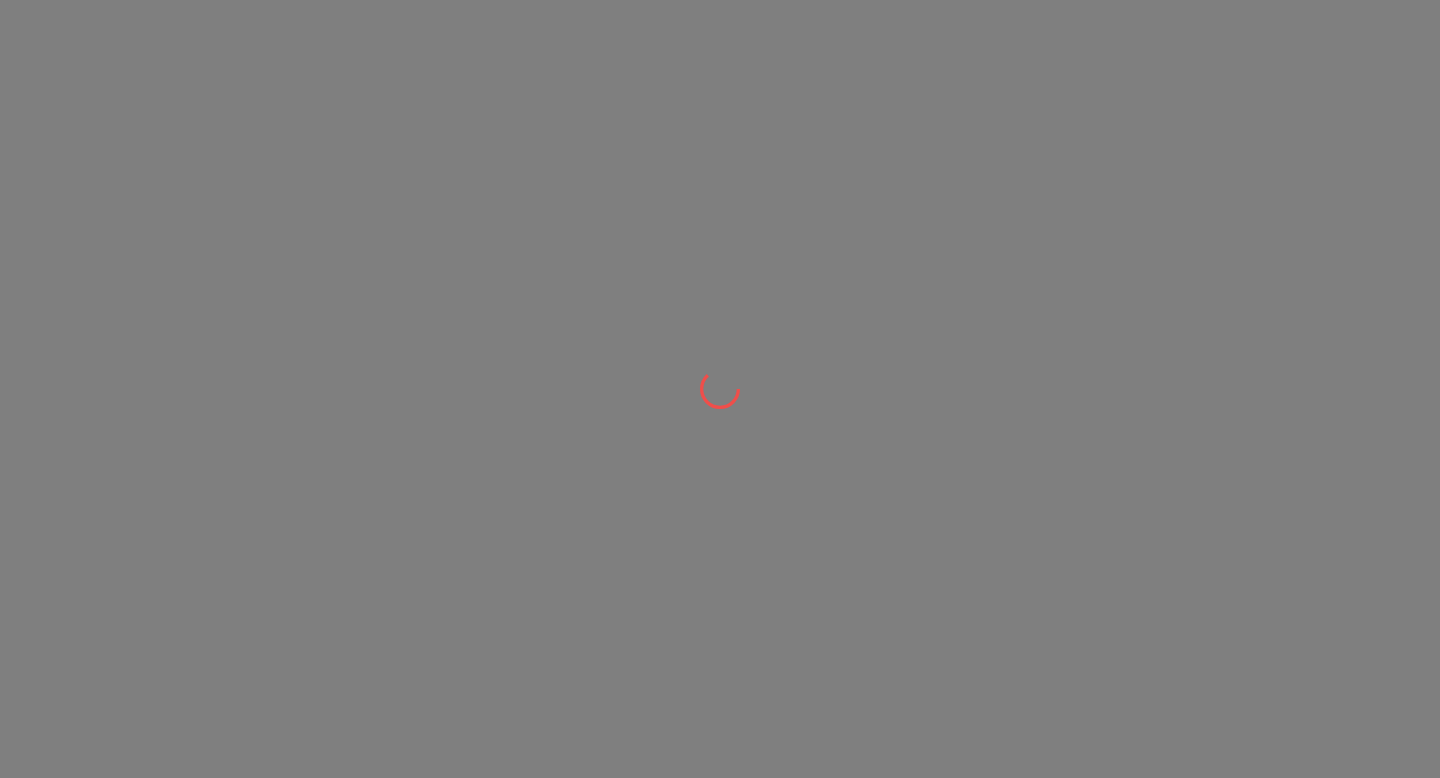 scroll, scrollTop: 0, scrollLeft: 0, axis: both 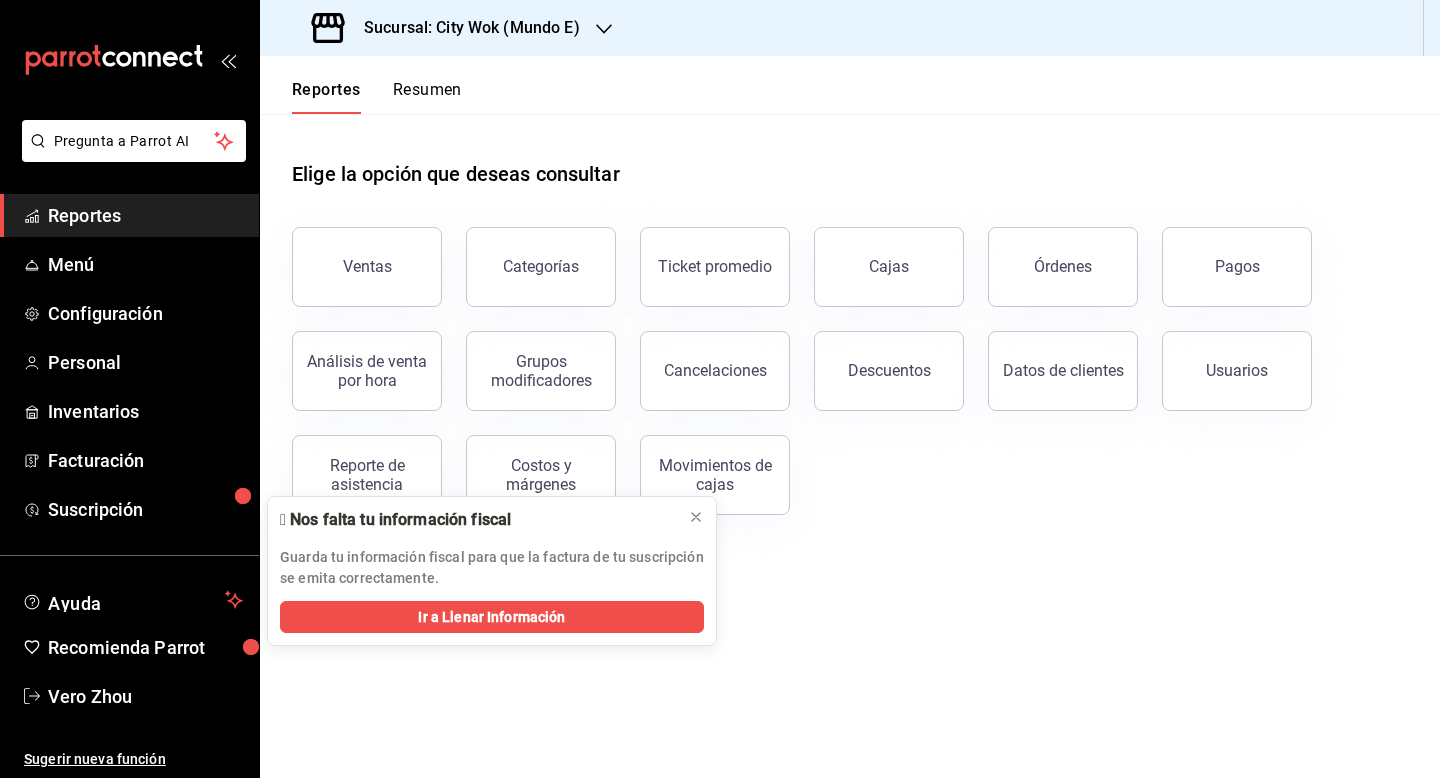 click on "Resumen" at bounding box center [427, 97] 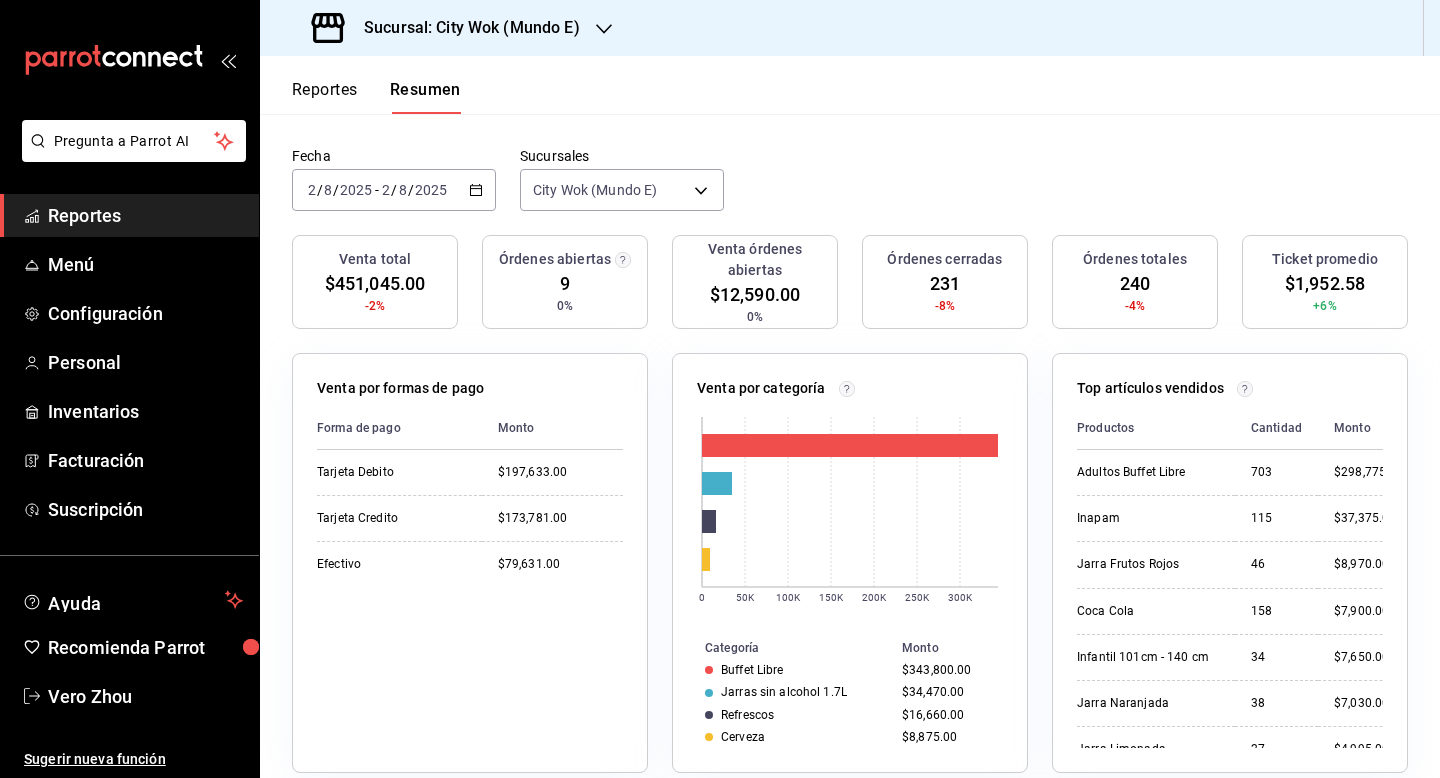 scroll, scrollTop: 95, scrollLeft: 0, axis: vertical 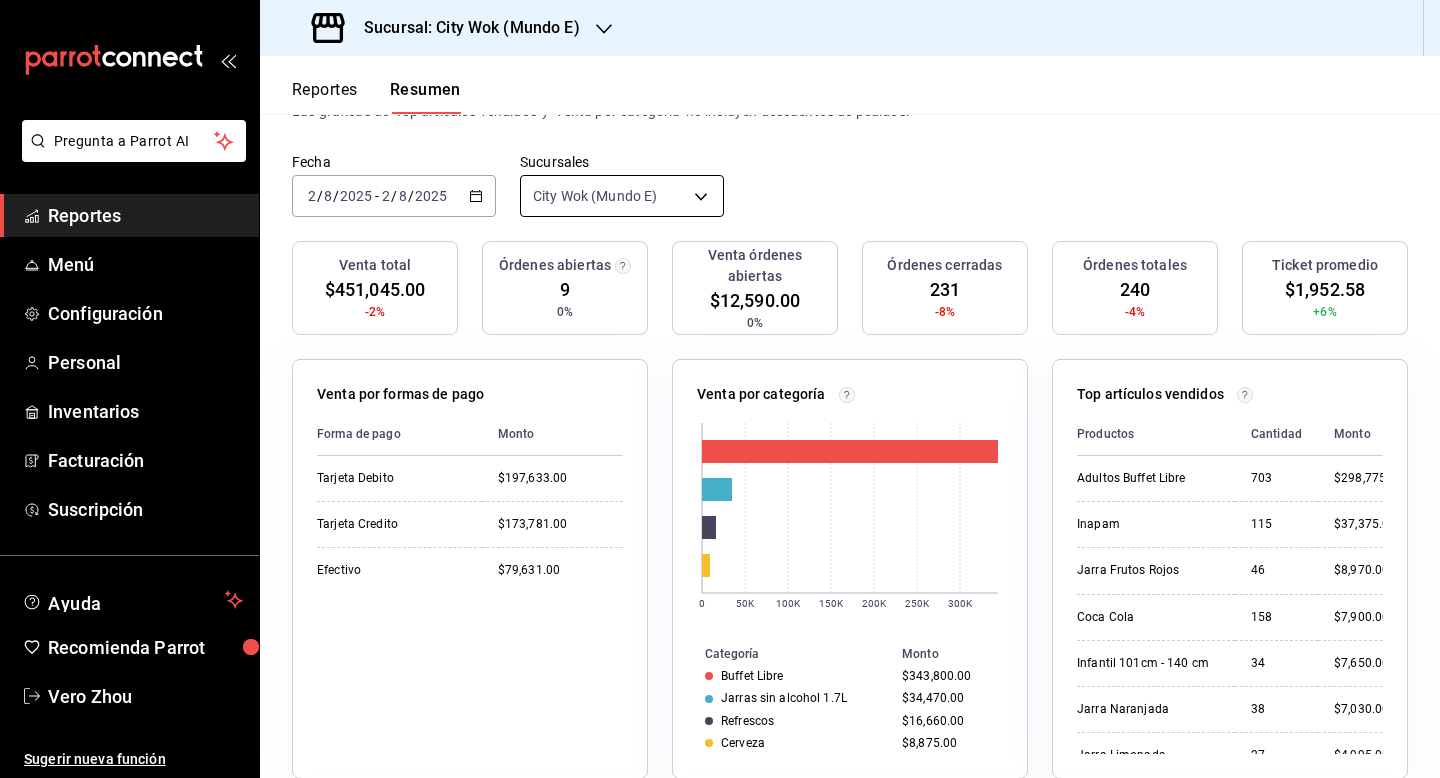 click on "Pregunta a Parrot AI Reportes   Menú   Configuración   Personal   Inventarios   Facturación   Suscripción   Ayuda Recomienda Parrot   Vero Zhou   Sugerir nueva función   Sucursal: City Wok (Mundo E) Reportes Resumen Resumen El porcentaje se calcula comparando el período actual con el anterior, ej. semana actual vs. semana anterior. Las gráficas muestran los datos más relevantes.  Las gráficas de 'Top artículos vendidos' y 'Venta por categoría' no incluyen descuentos de pedidos. Fecha 2025-08-02 2 / 8 / 2025 - 2025-08-02 2 / 8 / 2025 Sucursales City Wok (Mundo E) [object Object] Venta total $451,045.00 -2% Órdenes abiertas 9 0% Venta órdenes abiertas $12,590.00 0% Órdenes cerradas 231 -8% Órdenes totales 240 -4% Ticket promedio $1,952.58 +6% Venta por formas de pago Forma de pago Monto Tarjeta Debito $197,633.00 Tarjeta Credito $173,781.00 Efectivo $79,631.00 Venta por categoría   0 50K 100K 150K 200K 250K 300K Categoría Monto Buffet Libre $343,800.00 Jarras sin alcohol 1.7L $34,470.00 Cerveza" at bounding box center (720, 389) 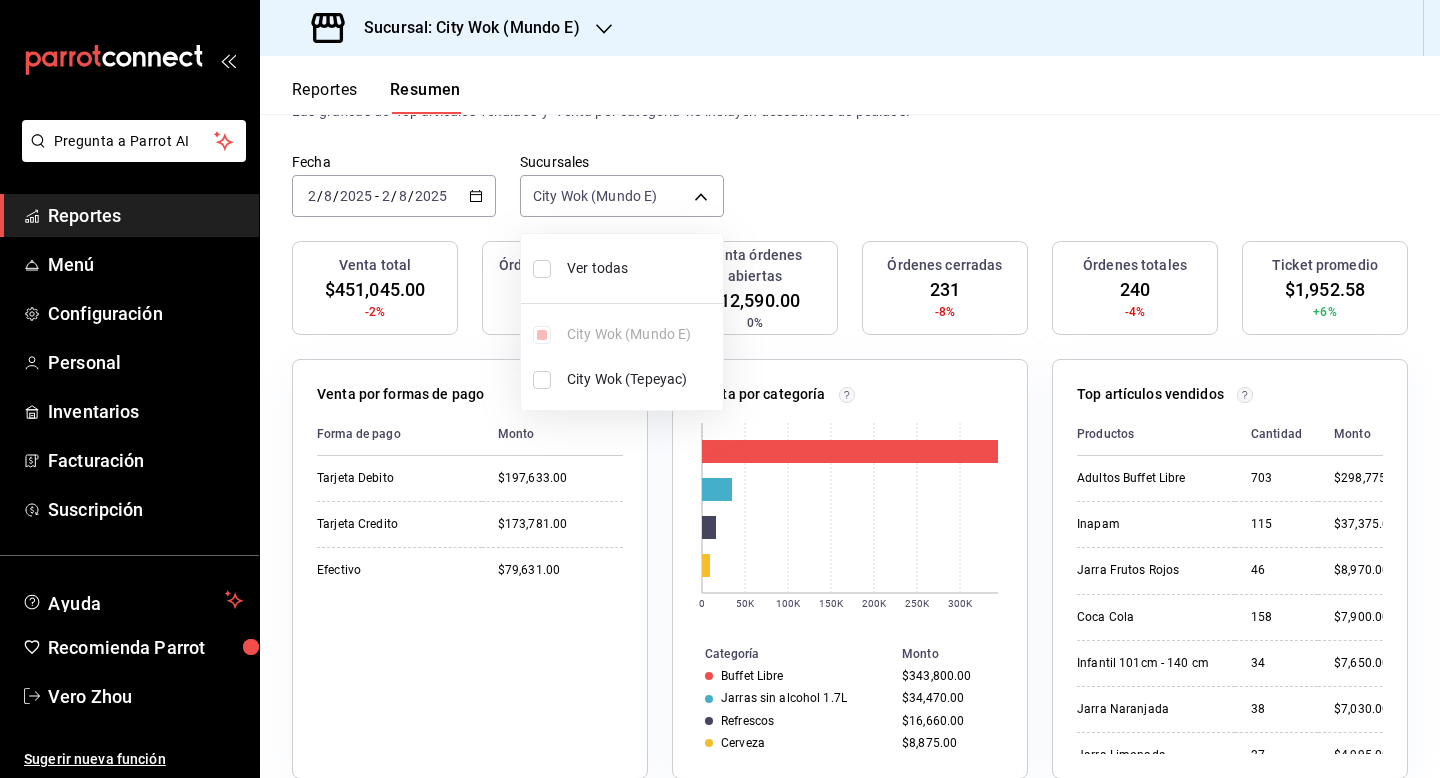 click on "City Wok (Tepeyac)" at bounding box center [641, 379] 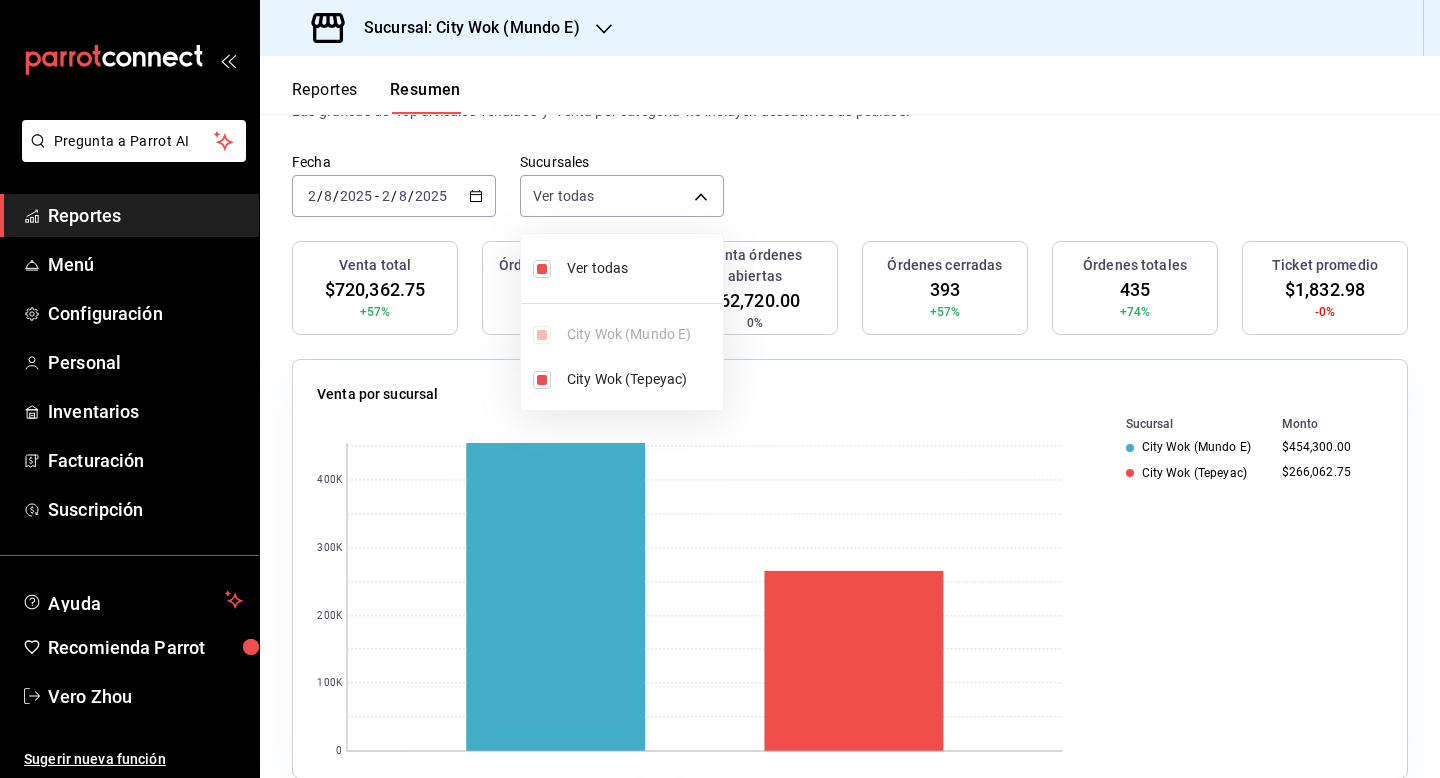click at bounding box center [542, 269] 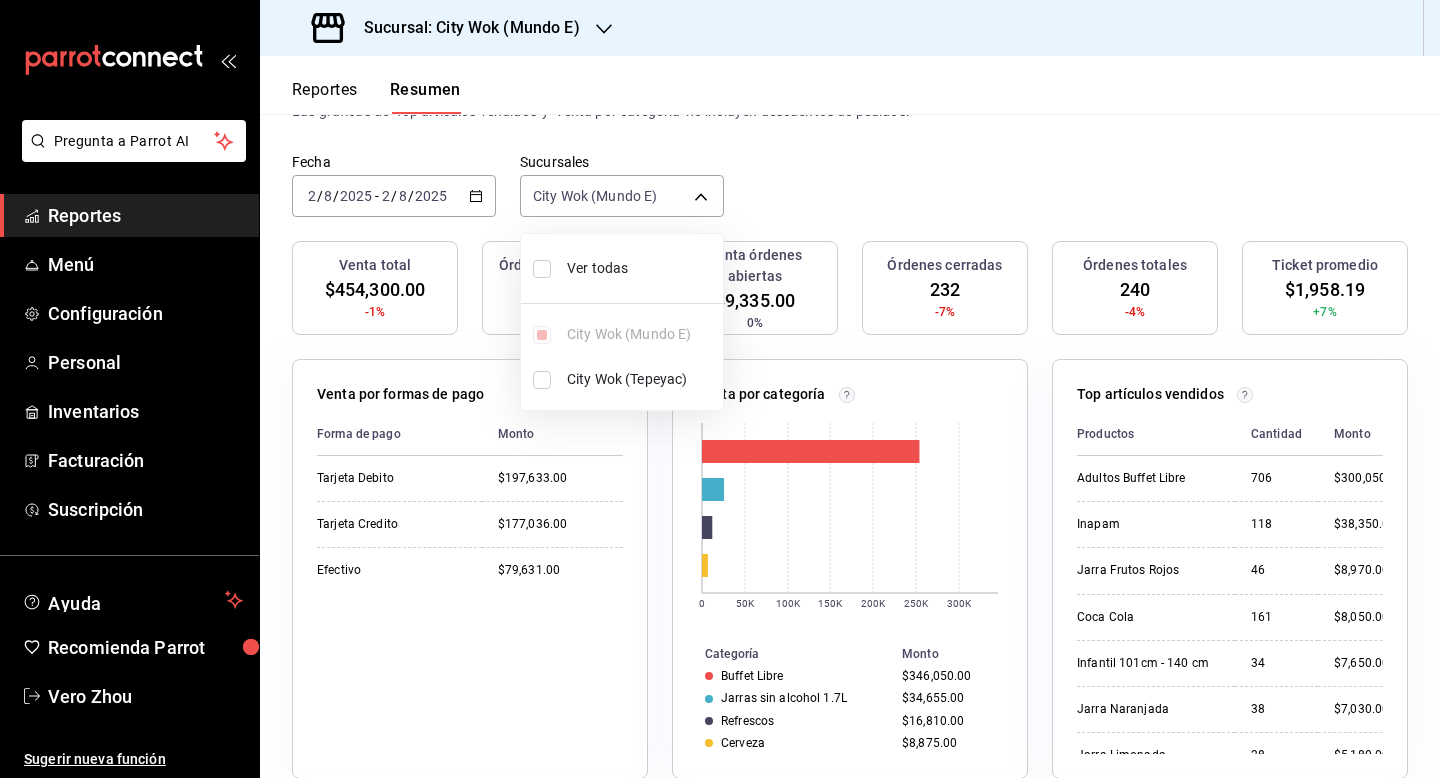 click on "City Wok (Tepeyac)" at bounding box center (641, 379) 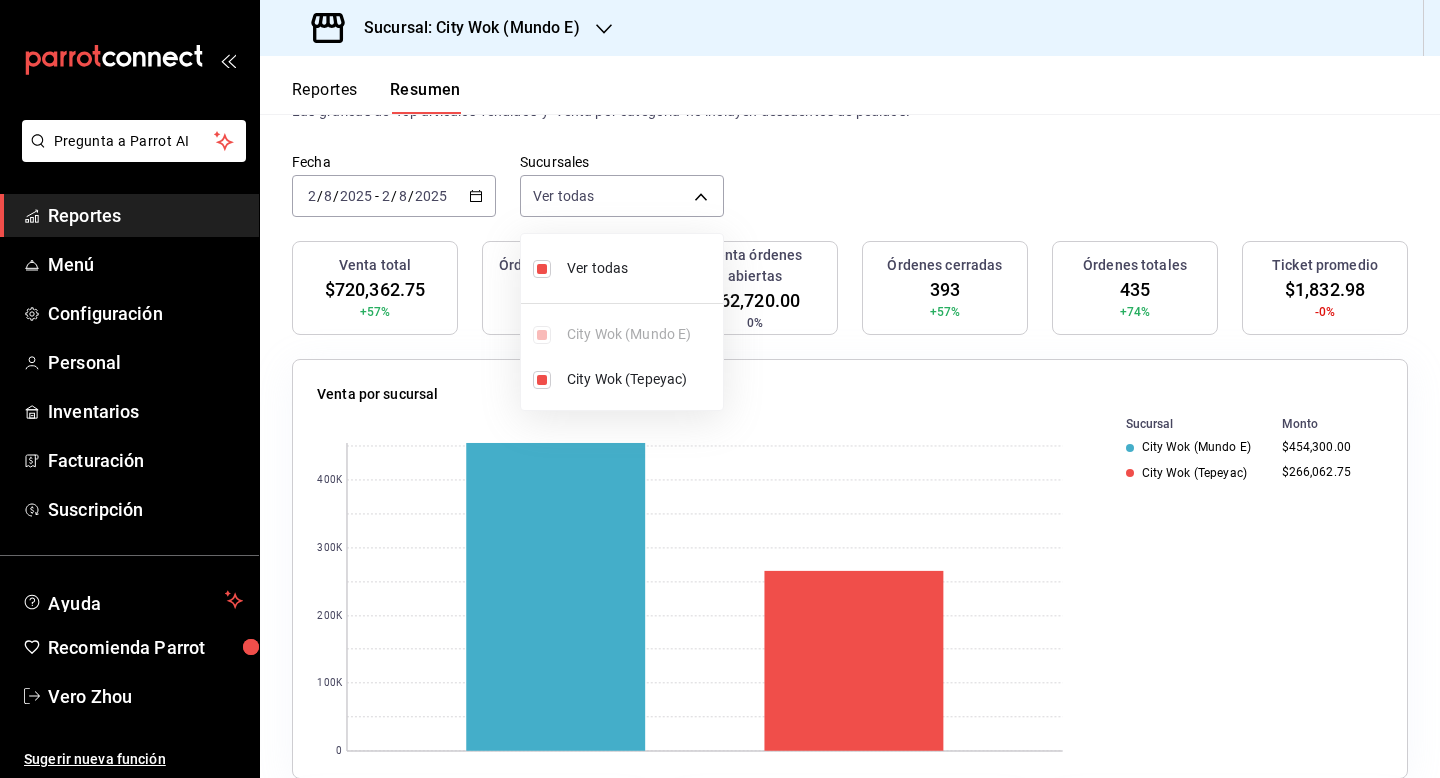 click at bounding box center (720, 389) 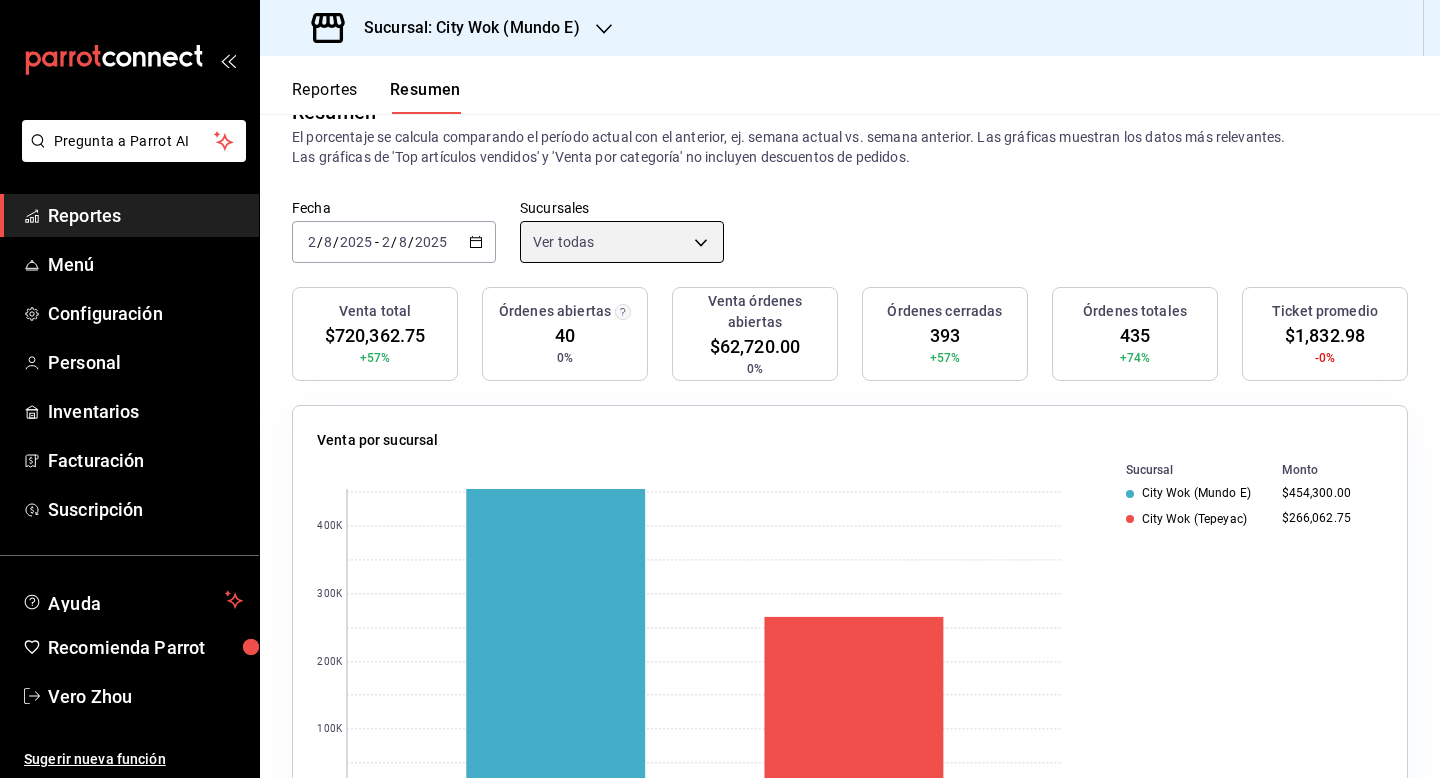scroll, scrollTop: 0, scrollLeft: 0, axis: both 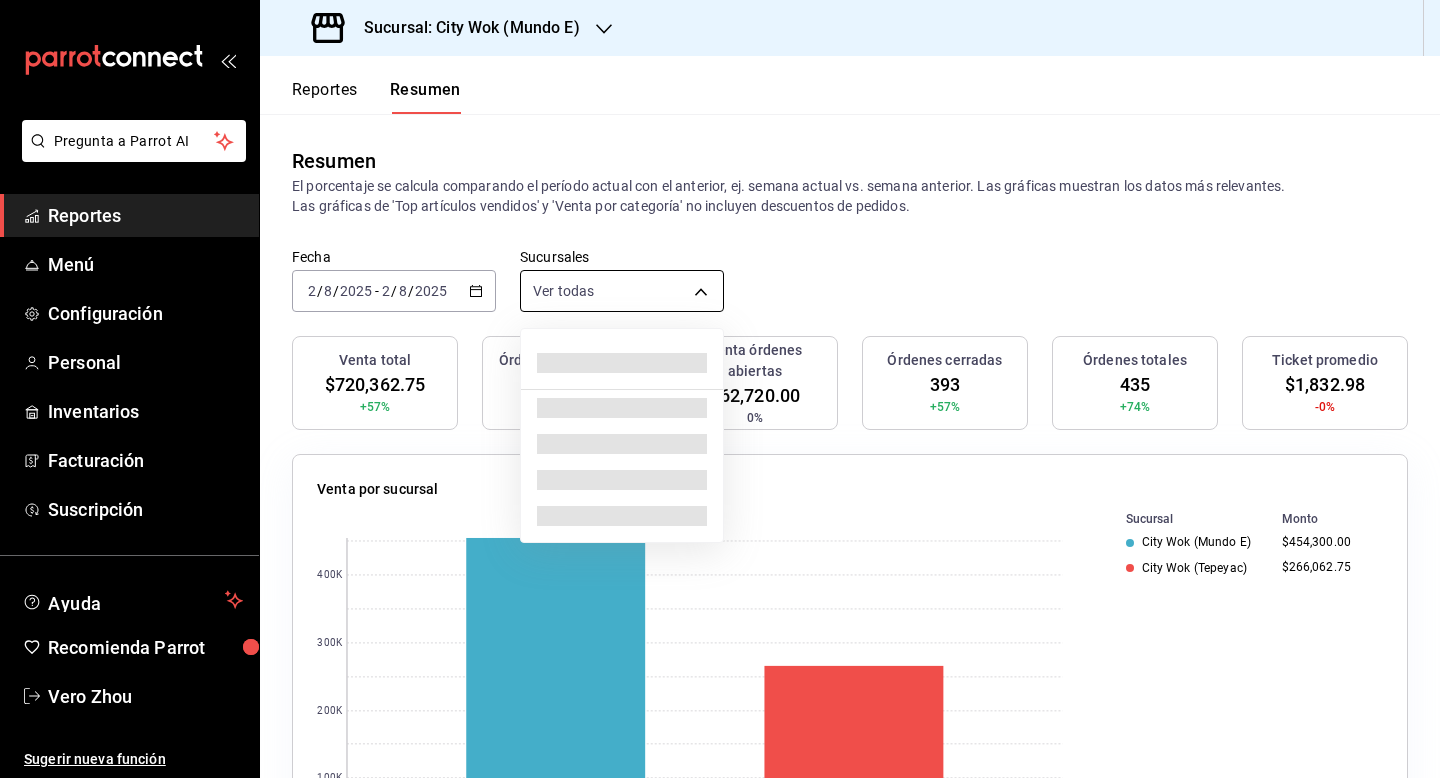click on "Pregunta a Parrot AI Reportes   Menú   Configuración   Personal   Inventarios   Facturación   Suscripción   Ayuda Recomienda Parrot   Vero Zhou   Sugerir nueva función   Sucursal: City Wok (Mundo E) Reportes Resumen Resumen El porcentaje se calcula comparando el período actual con el anterior, ej. semana actual vs. semana anterior. Las gráficas muestran los datos más relevantes.  Las gráficas de 'Top artículos vendidos' y 'Venta por categoría' no incluyen descuentos de pedidos. Fecha 2025-08-02 2 / 8 / 2025 - 2025-08-02 2 / 8 / 2025 Sucursales Ver todas [object Object],[object Object] Venta total $720,362.75 +57% Órdenes abiertas 40 0% Venta órdenes abiertas $62,720.00 0% Órdenes cerradas 393 +57% Órdenes totales 435 +74% Ticket promedio $1,832.98 -0% Venta por sucursal 0 100K 200K 300K 400K Sucursal Monto City Wok (Mundo E) $454,300.00 City Wok (Tepeyac) $266,062.75 Venta por marca  0 100K 200K 300K 400K Marca Monto City Wok - Mundo E $454,300.00 City Wok - Tepeyac $266,062.75 Forma de pago" at bounding box center [720, 389] 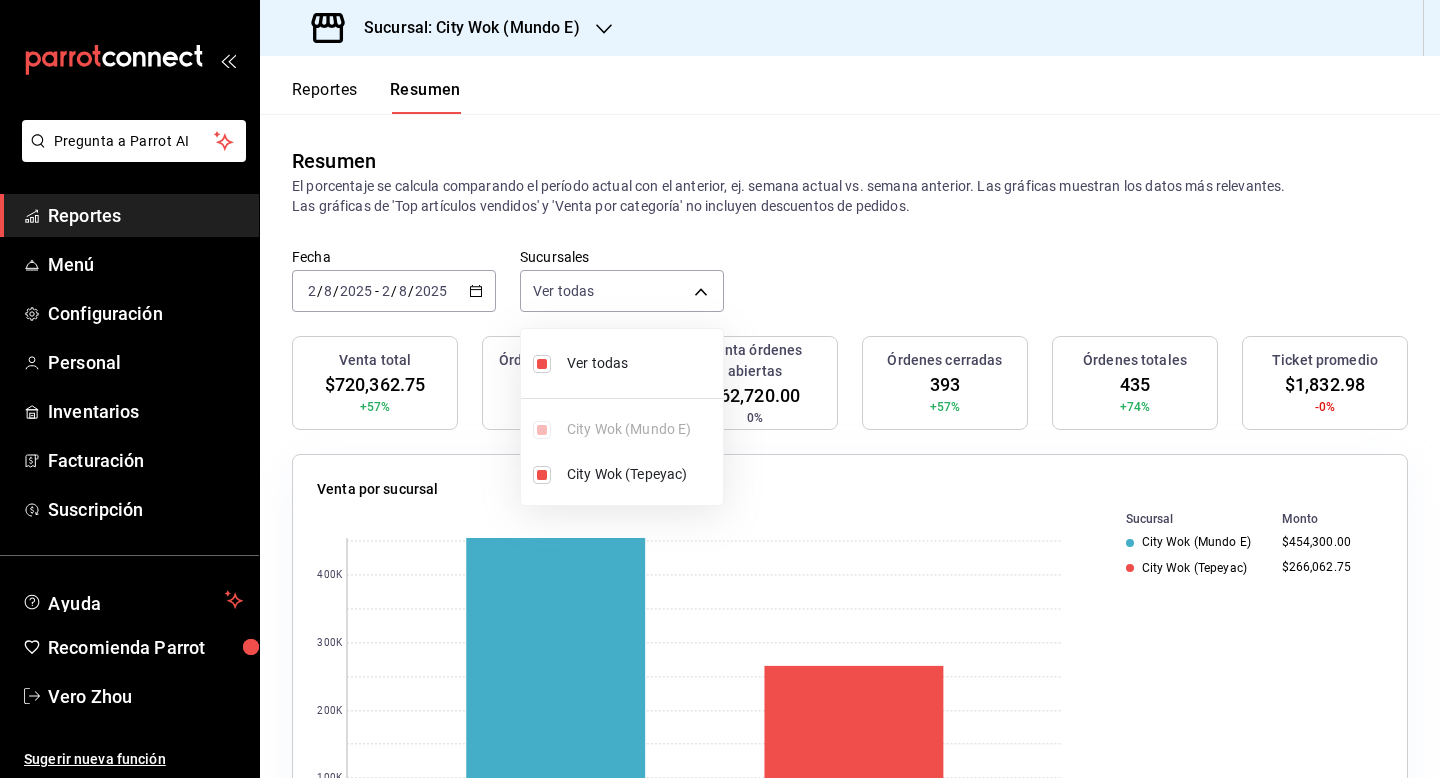 click at bounding box center [720, 389] 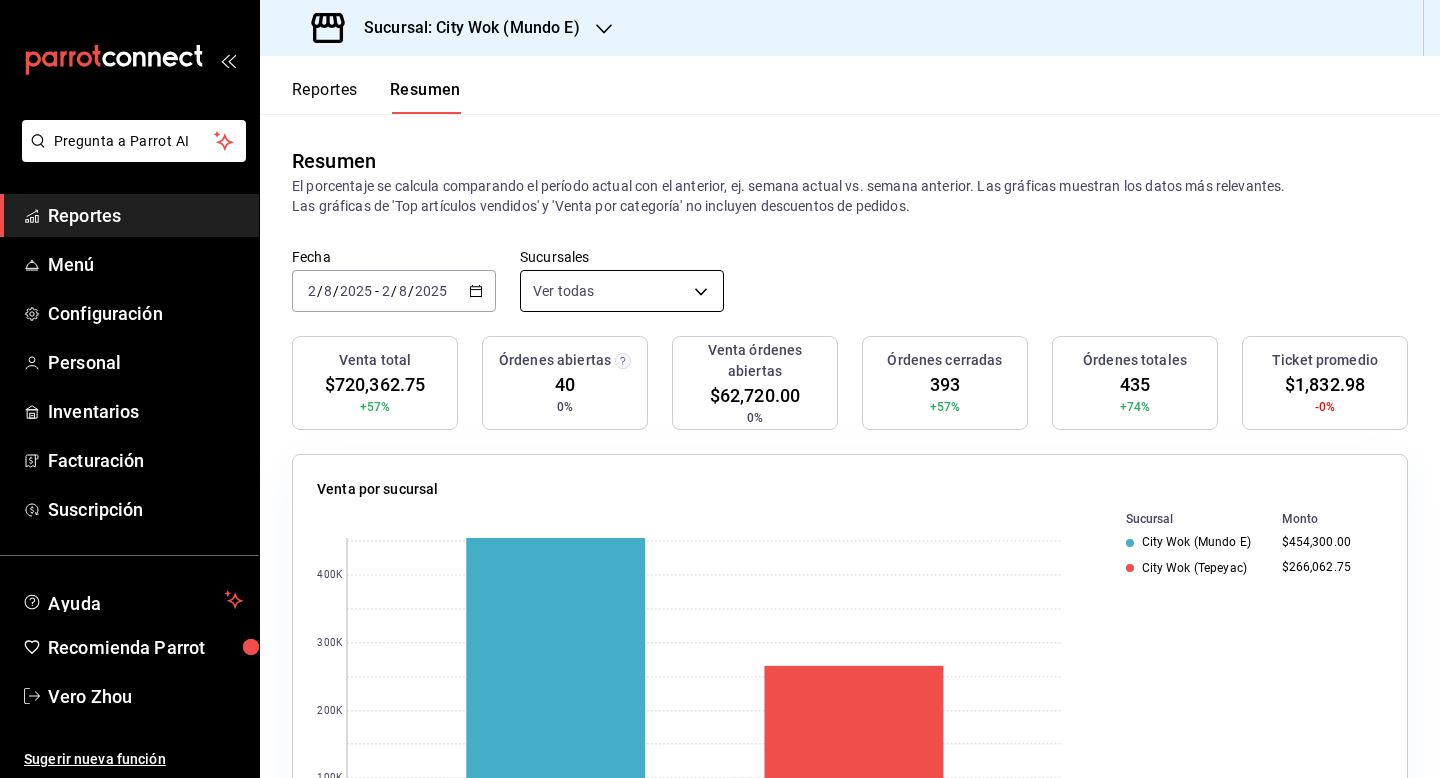 click on "Pregunta a Parrot AI Reportes   Menú   Configuración   Personal   Inventarios   Facturación   Suscripción   Ayuda Recomienda Parrot   Vero Zhou   Sugerir nueva función   Sucursal: City Wok (Mundo E) Reportes Resumen Resumen El porcentaje se calcula comparando el período actual con el anterior, ej. semana actual vs. semana anterior. Las gráficas muestran los datos más relevantes.  Las gráficas de 'Top artículos vendidos' y 'Venta por categoría' no incluyen descuentos de pedidos. Fecha 2025-08-02 2 / 8 / 2025 - 2025-08-02 2 / 8 / 2025 Sucursales Ver todas [object Object],[object Object] Venta total $720,362.75 +57% Órdenes abiertas 40 0% Venta órdenes abiertas $62,720.00 0% Órdenes cerradas 393 +57% Órdenes totales 435 +74% Ticket promedio $1,832.98 -0% Venta por sucursal 0 100K 200K 300K 400K Sucursal Monto City Wok (Mundo E) $454,300.00 City Wok (Tepeyac) $266,062.75 Venta por marca  0 100K 200K 300K 400K Marca Monto City Wok - Mundo E $454,300.00 City Wok - Tepeyac $266,062.75 Forma de pago" at bounding box center (720, 389) 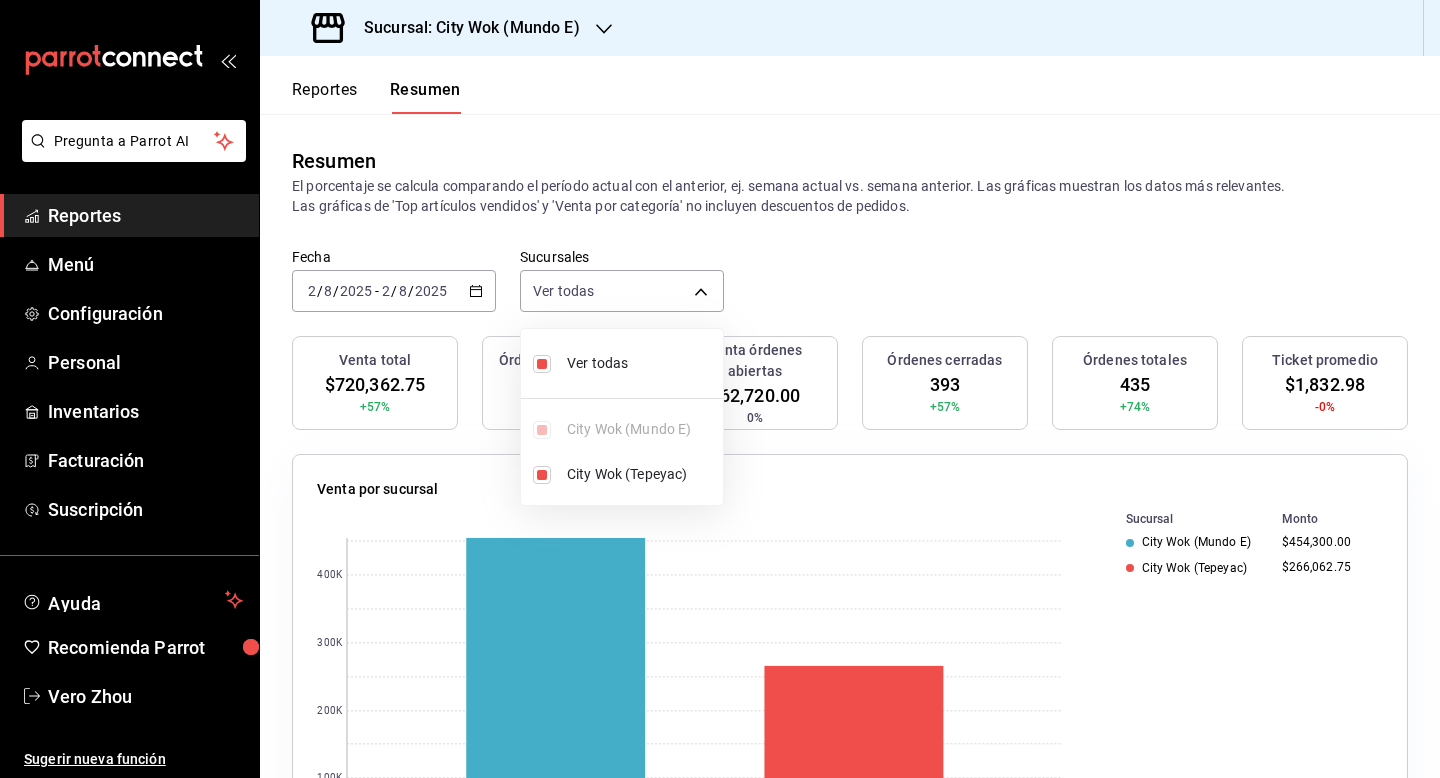 click at bounding box center [542, 475] 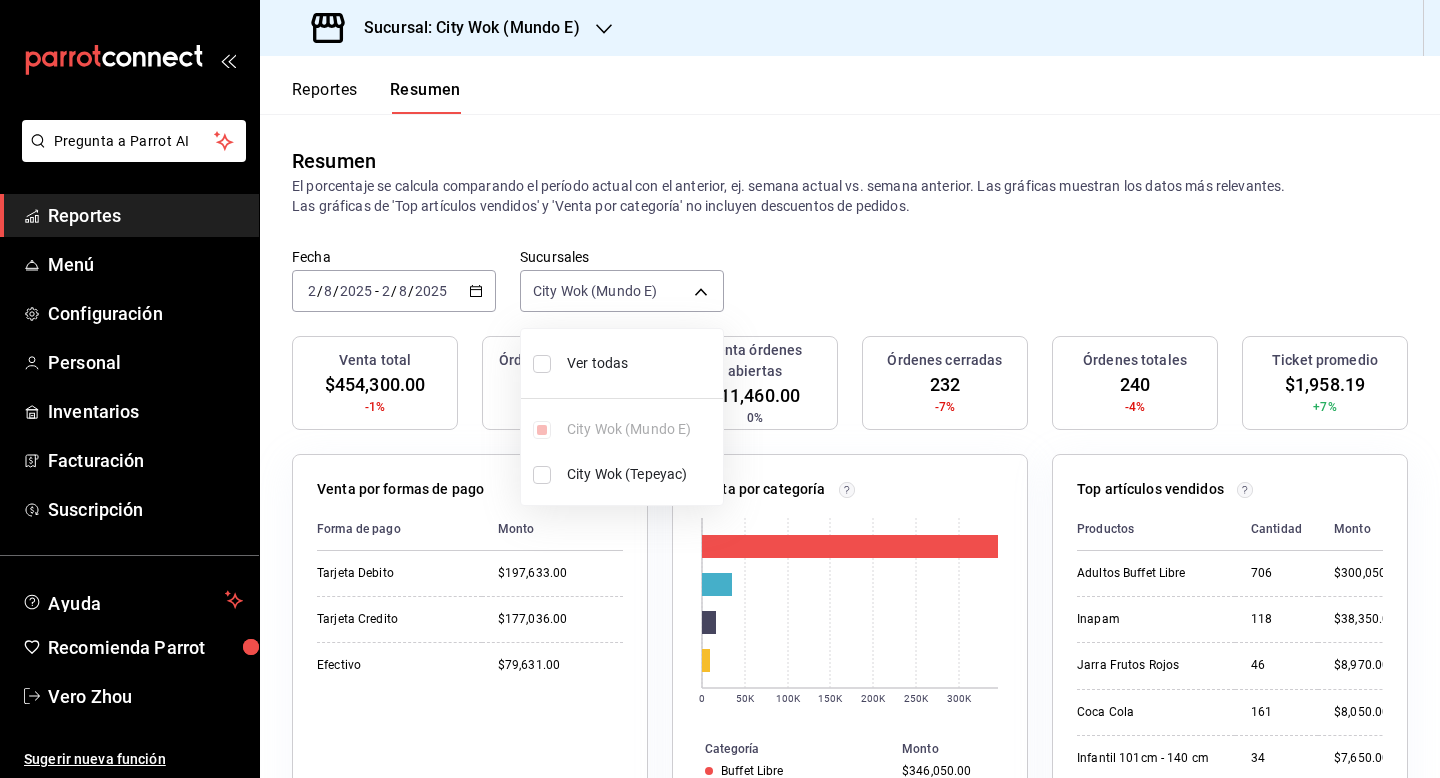 click at bounding box center (720, 389) 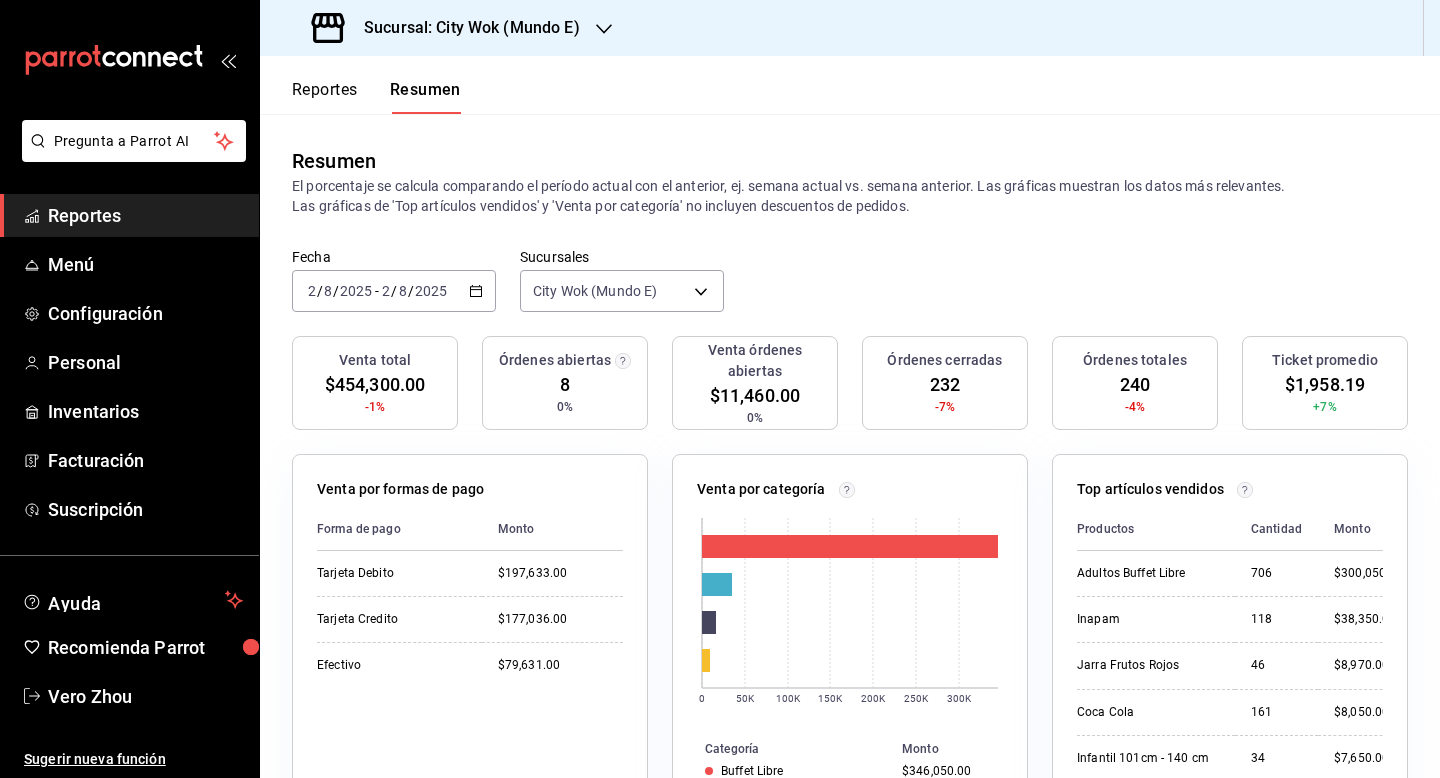click on "Sucursal: City Wok (Mundo E)" at bounding box center [448, 28] 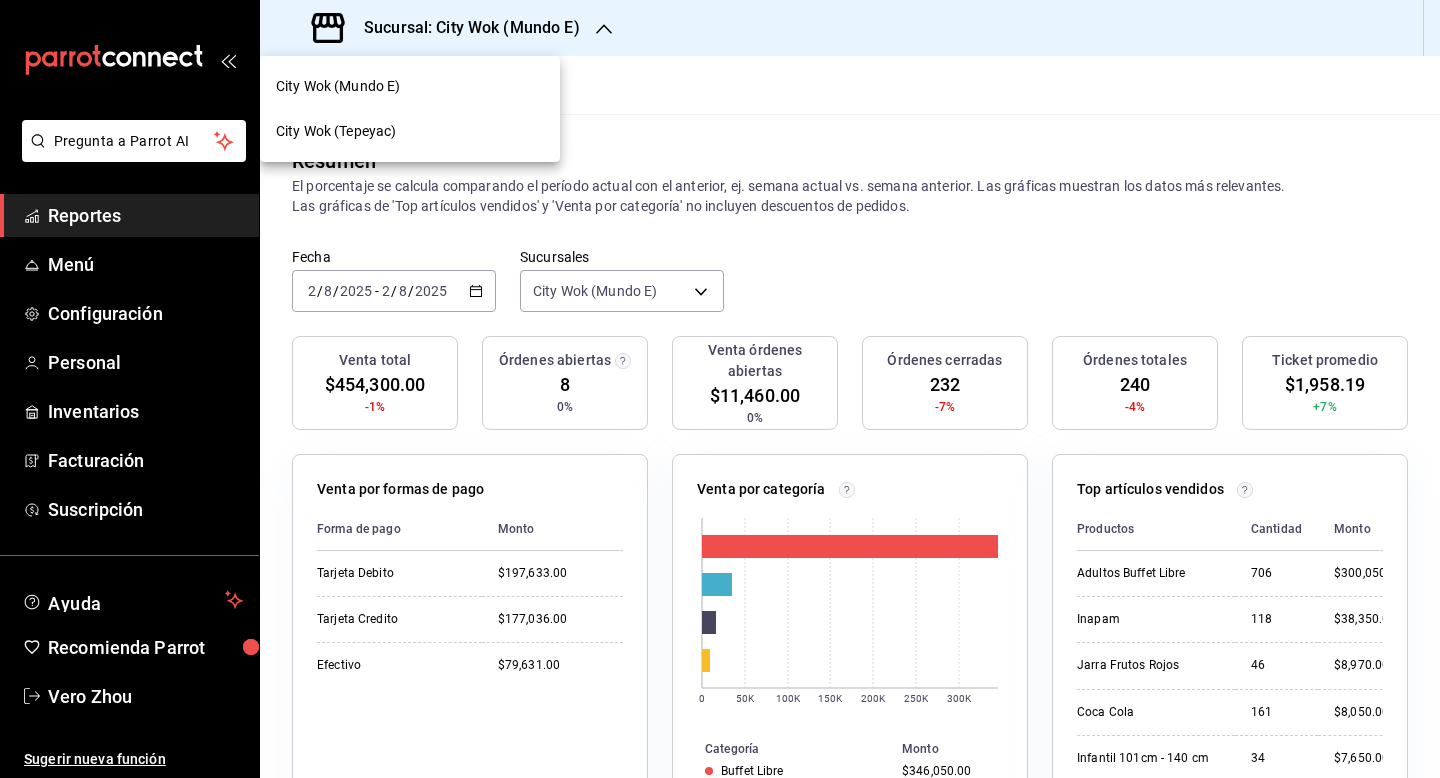 click on "City Wok (Tepeyac)" at bounding box center [410, 131] 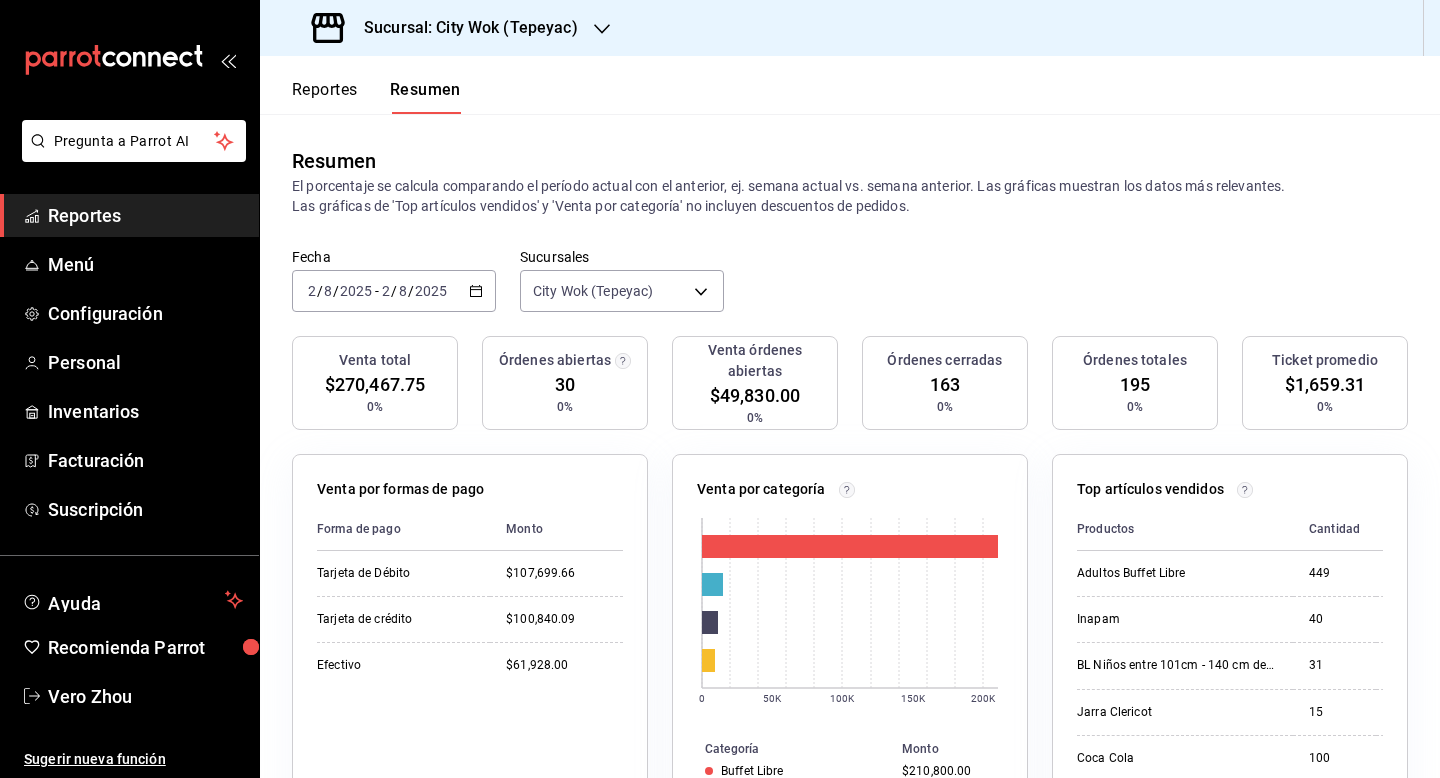 scroll, scrollTop: 15, scrollLeft: 0, axis: vertical 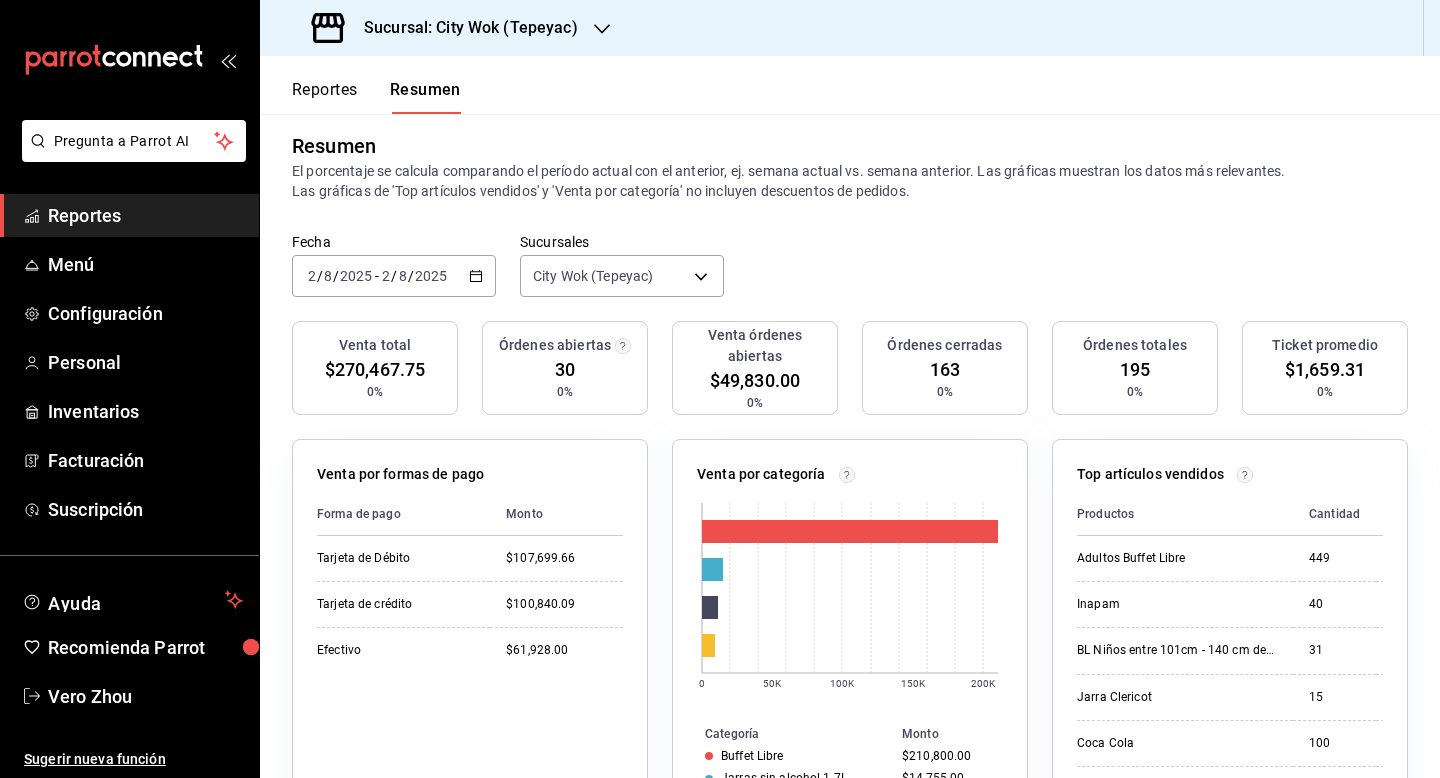 click on "Reportes" at bounding box center [325, 97] 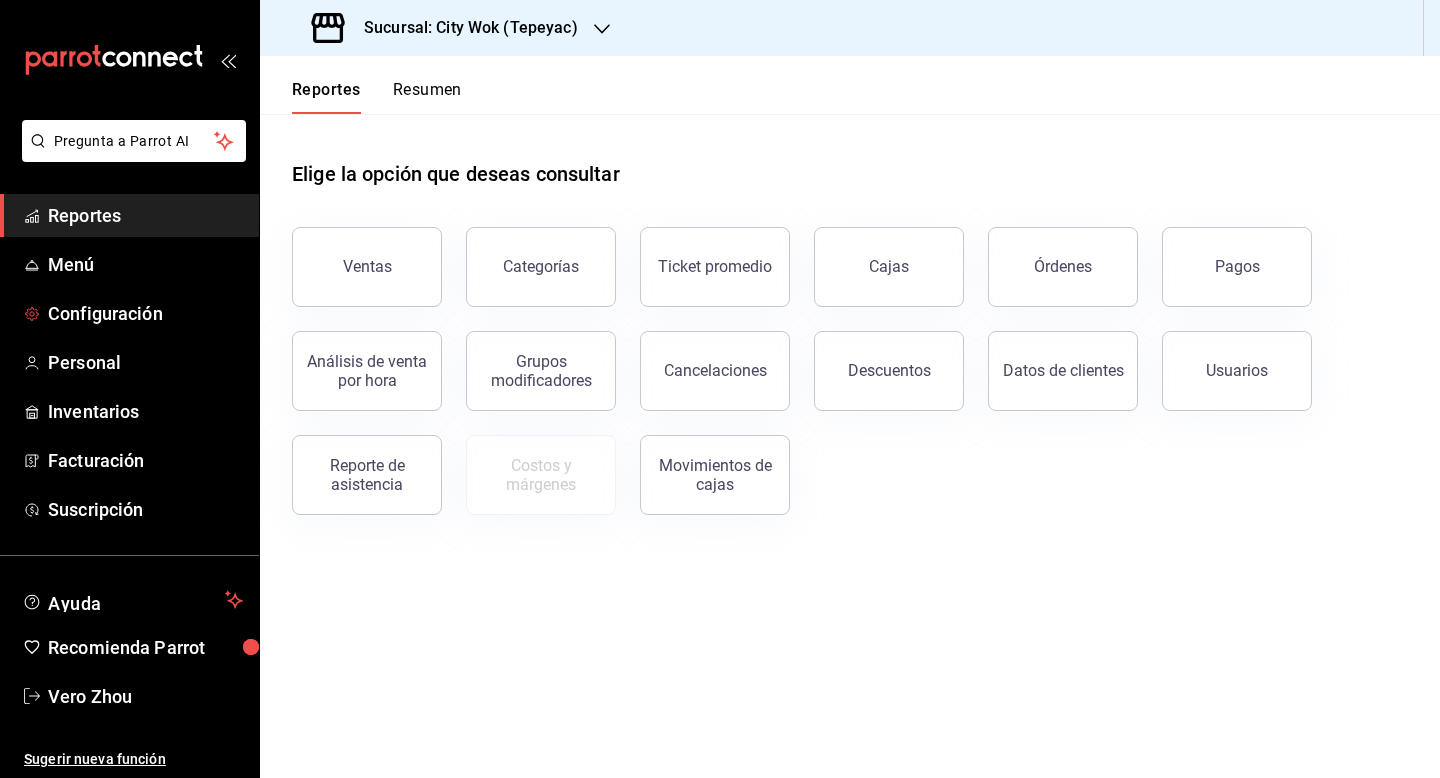 click on "Reportes   Menú   Configuración   Personal   Inventarios   Facturación   Suscripción" at bounding box center [129, 362] 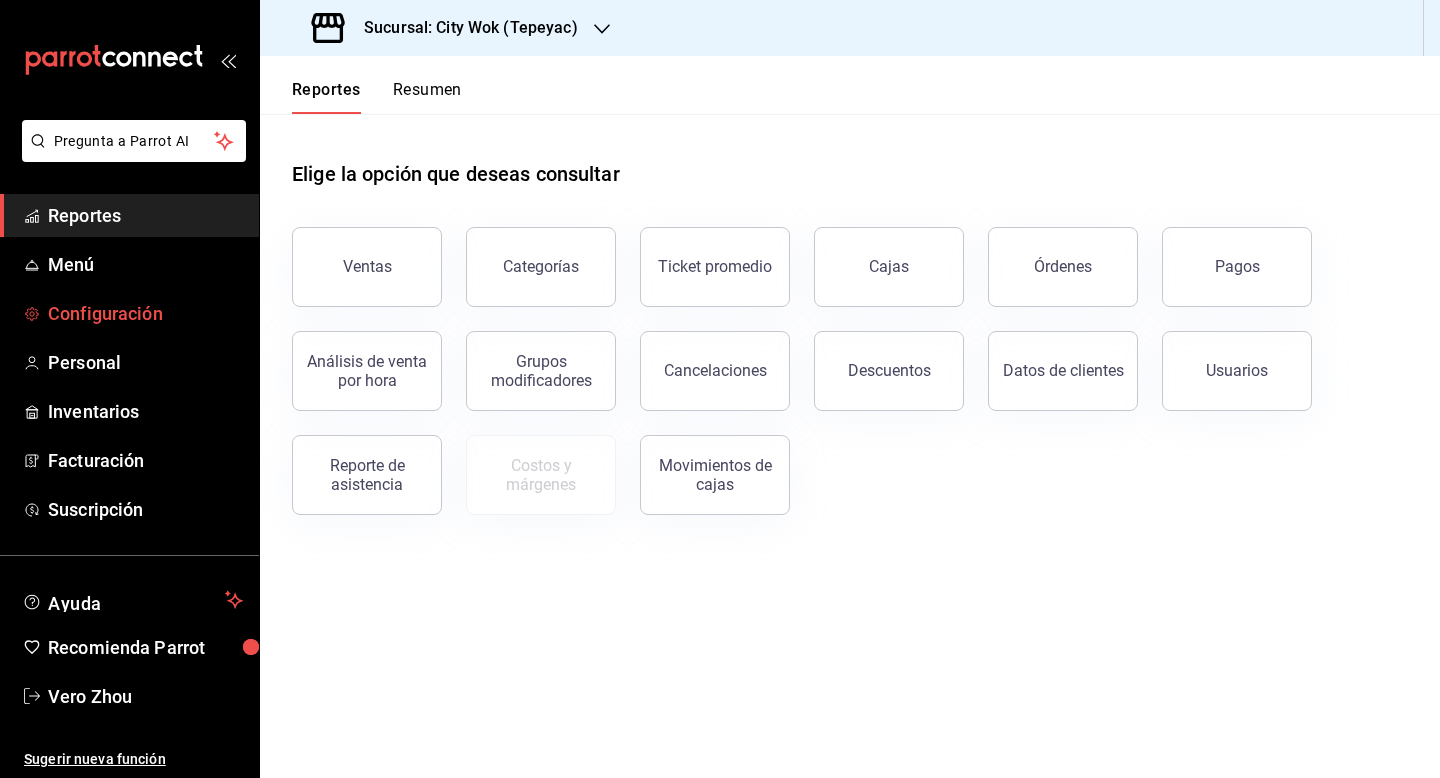 click on "Configuración" at bounding box center (145, 313) 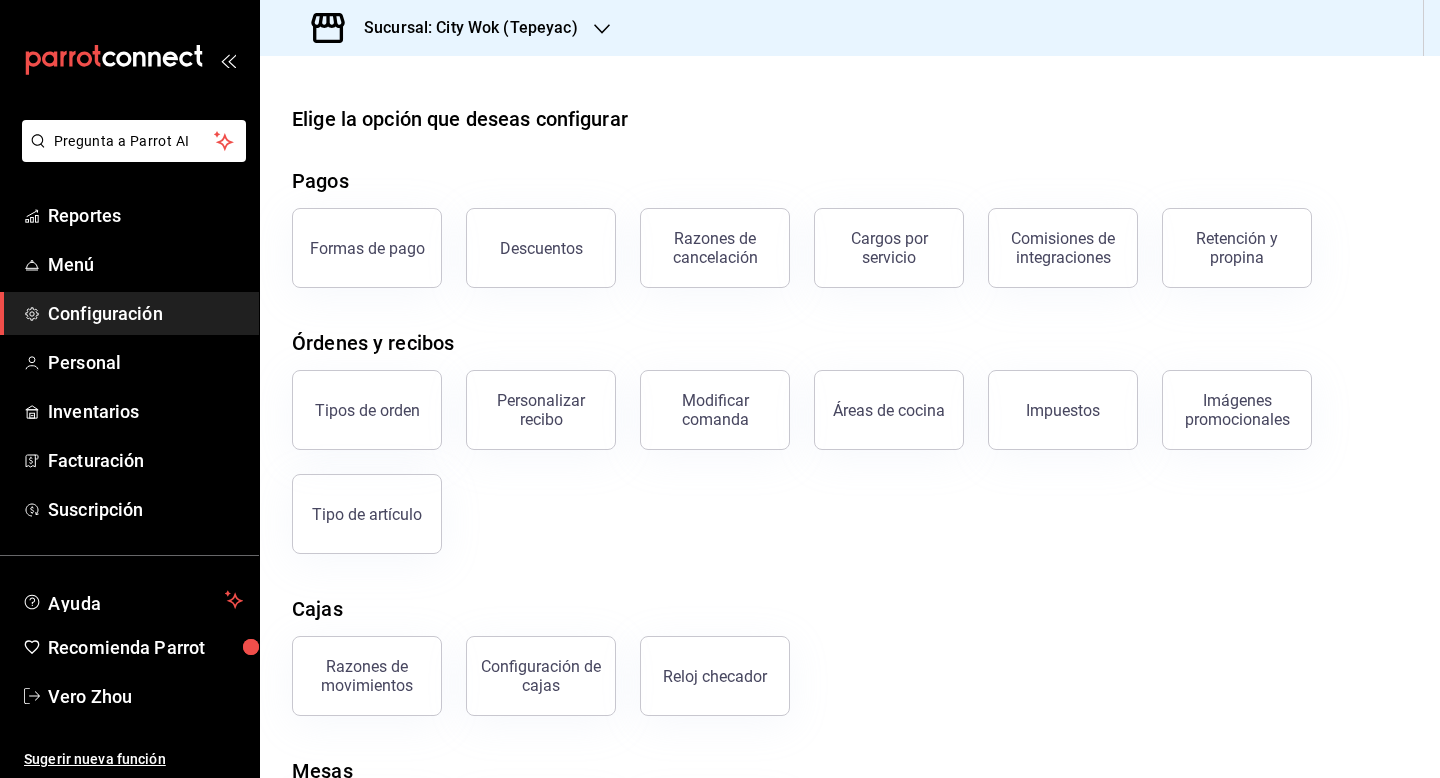 click on "Formas de pago" at bounding box center (367, 248) 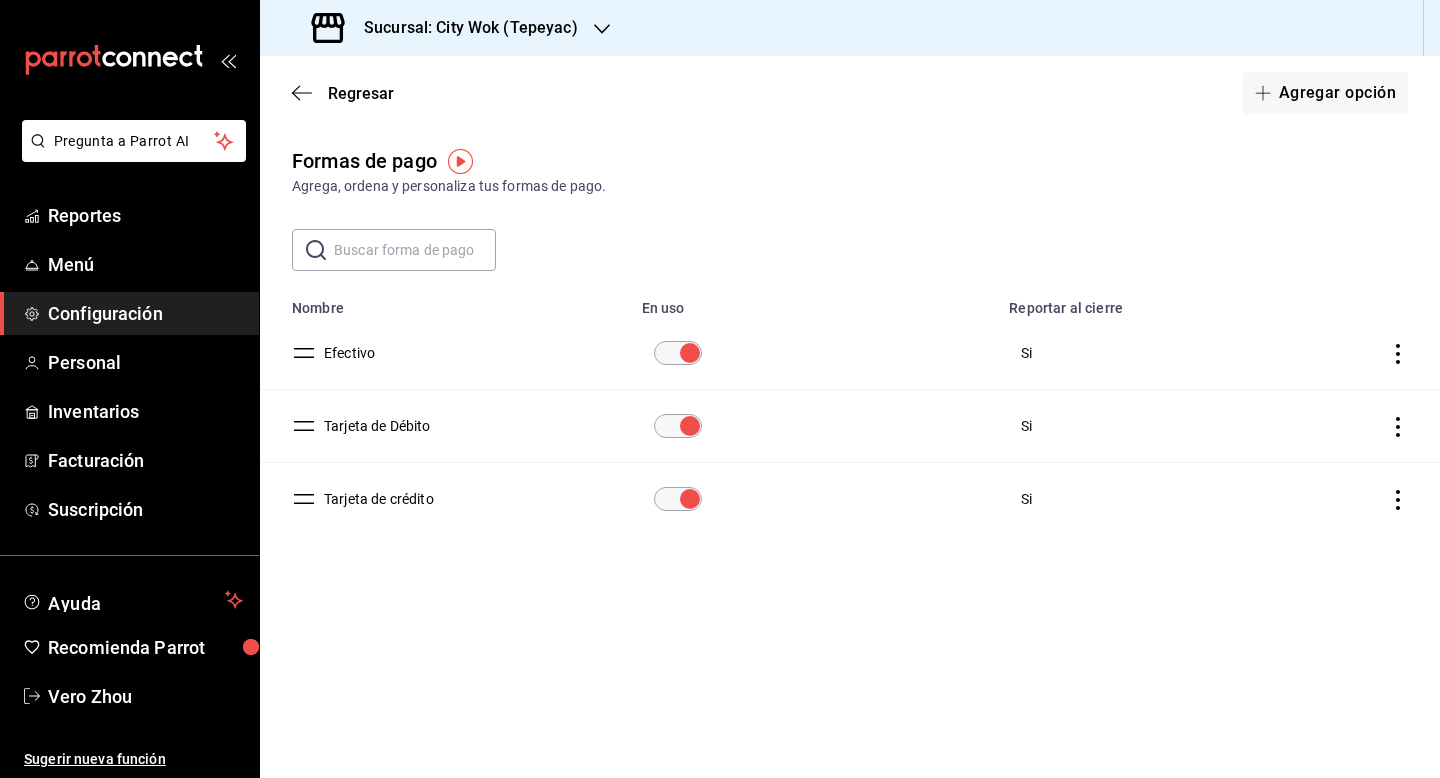 click 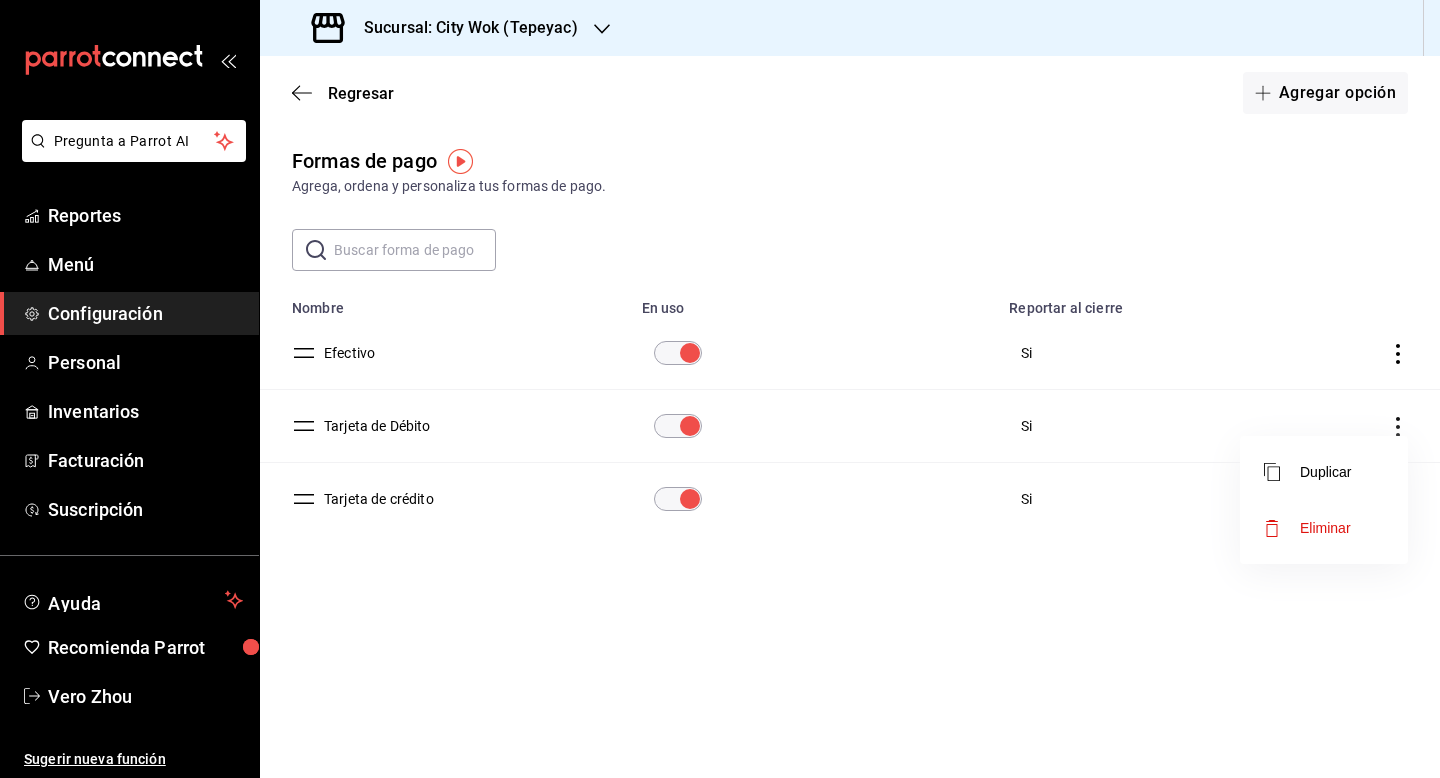 click at bounding box center [720, 389] 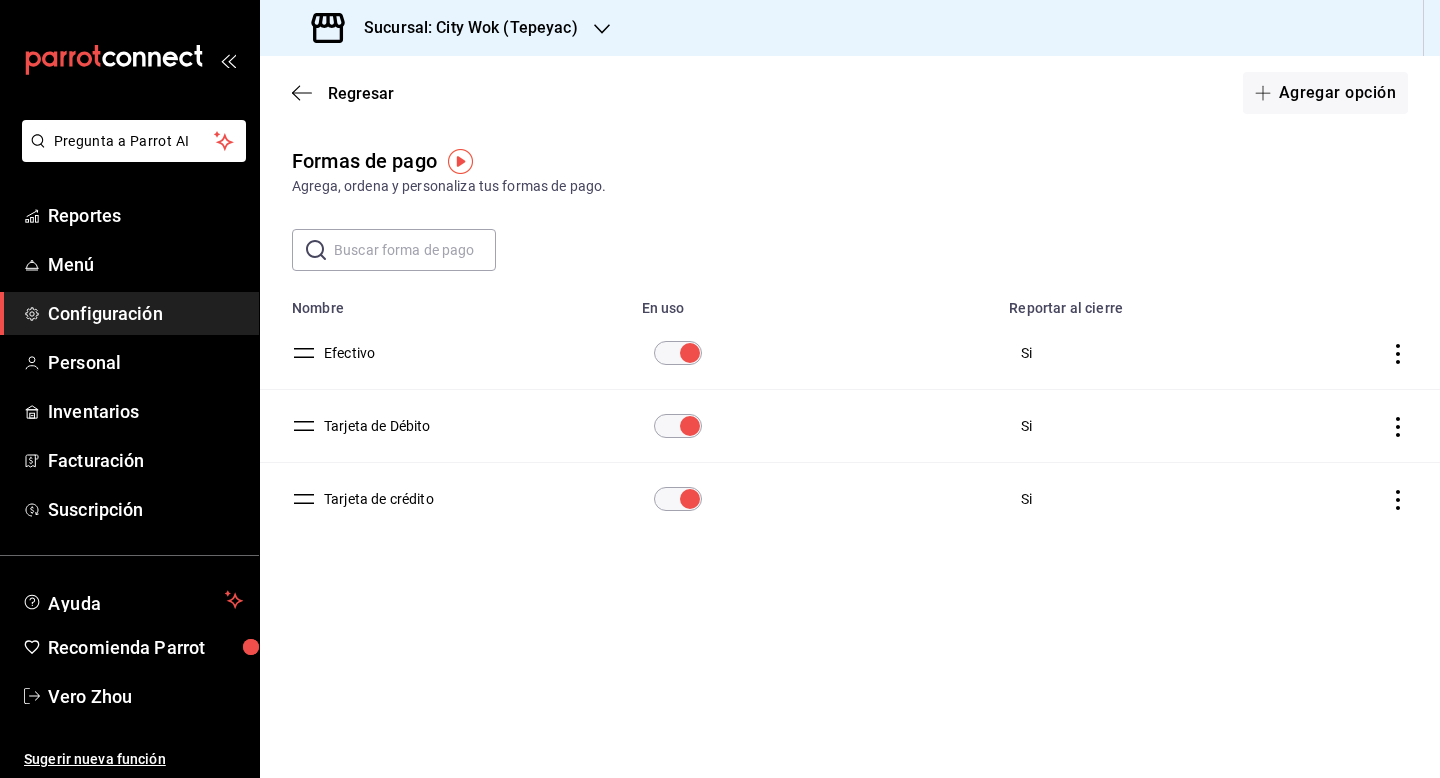 click on "Duplicar Eliminar" at bounding box center [720, 389] 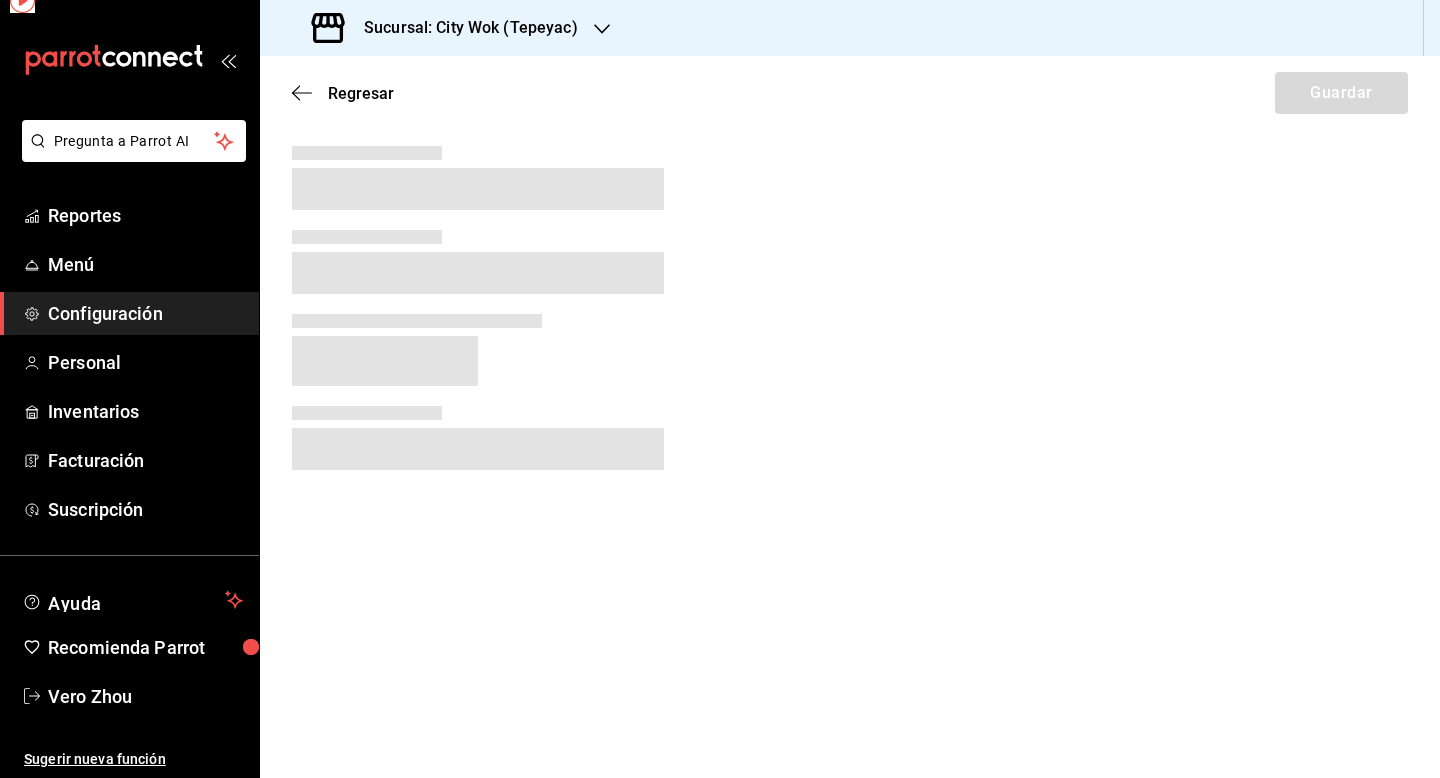 click on "Regresar Guardar" at bounding box center (850, 417) 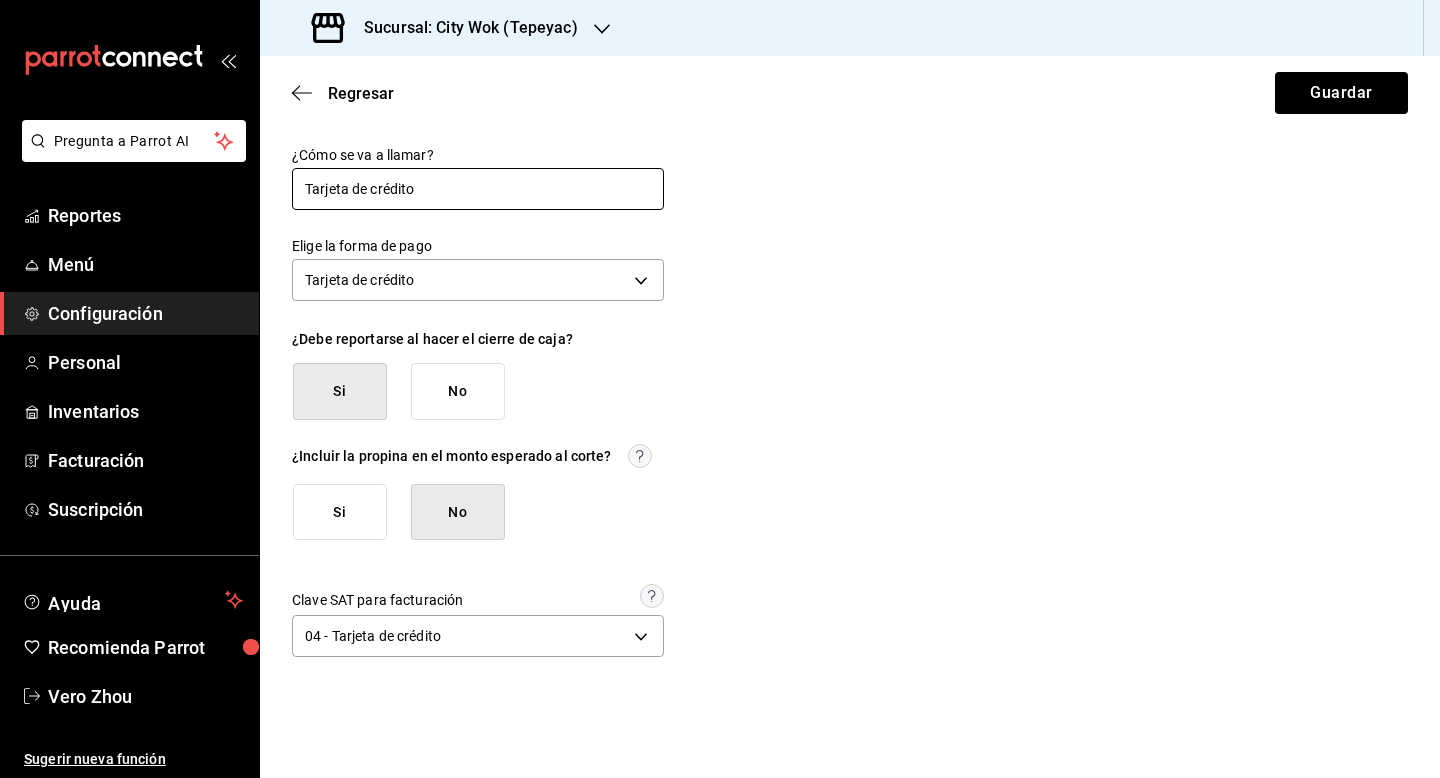 click on "Tarjeta de crédito" at bounding box center (478, 189) 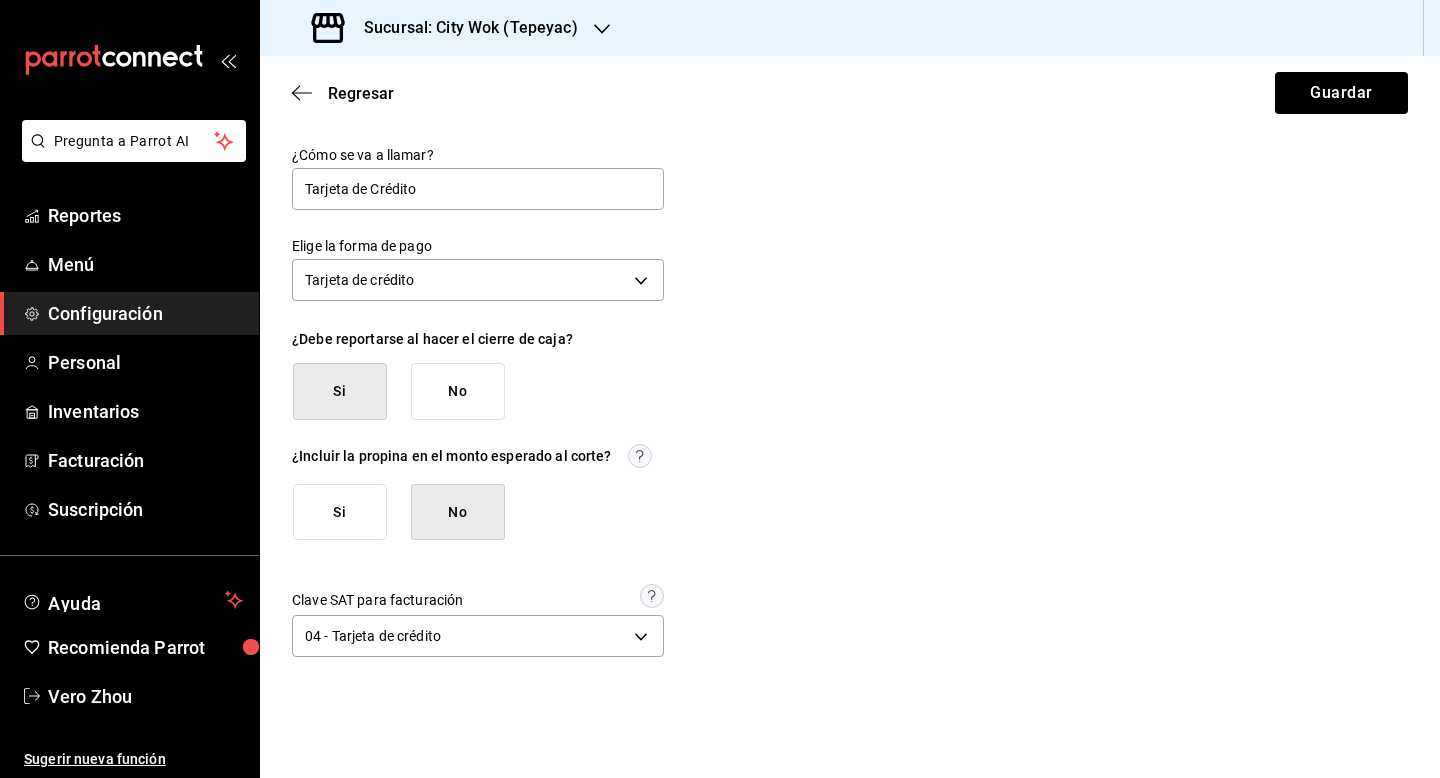 type on "Tarjeta de Crédito" 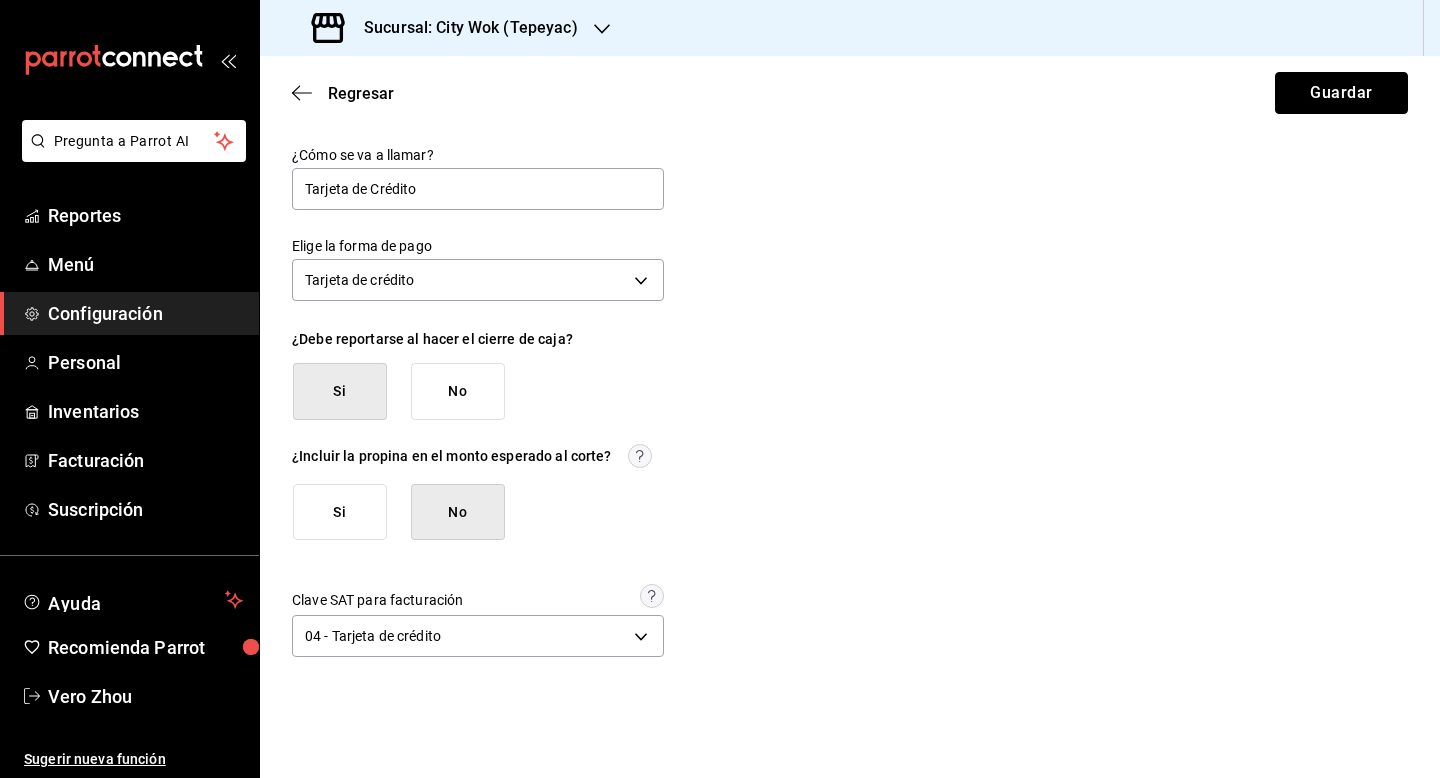 click on "Guardar" at bounding box center [1341, 93] 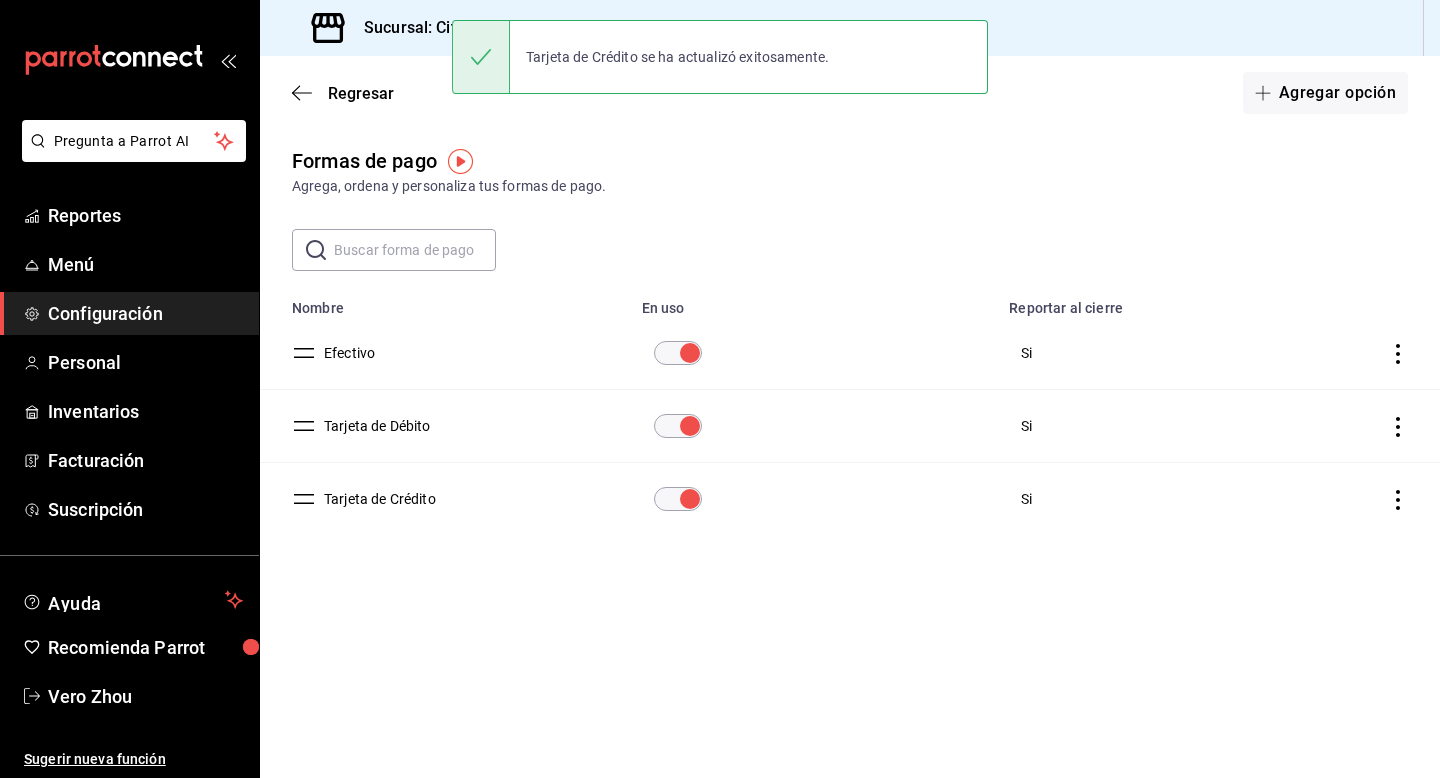 click on "Efectivo" at bounding box center (345, 353) 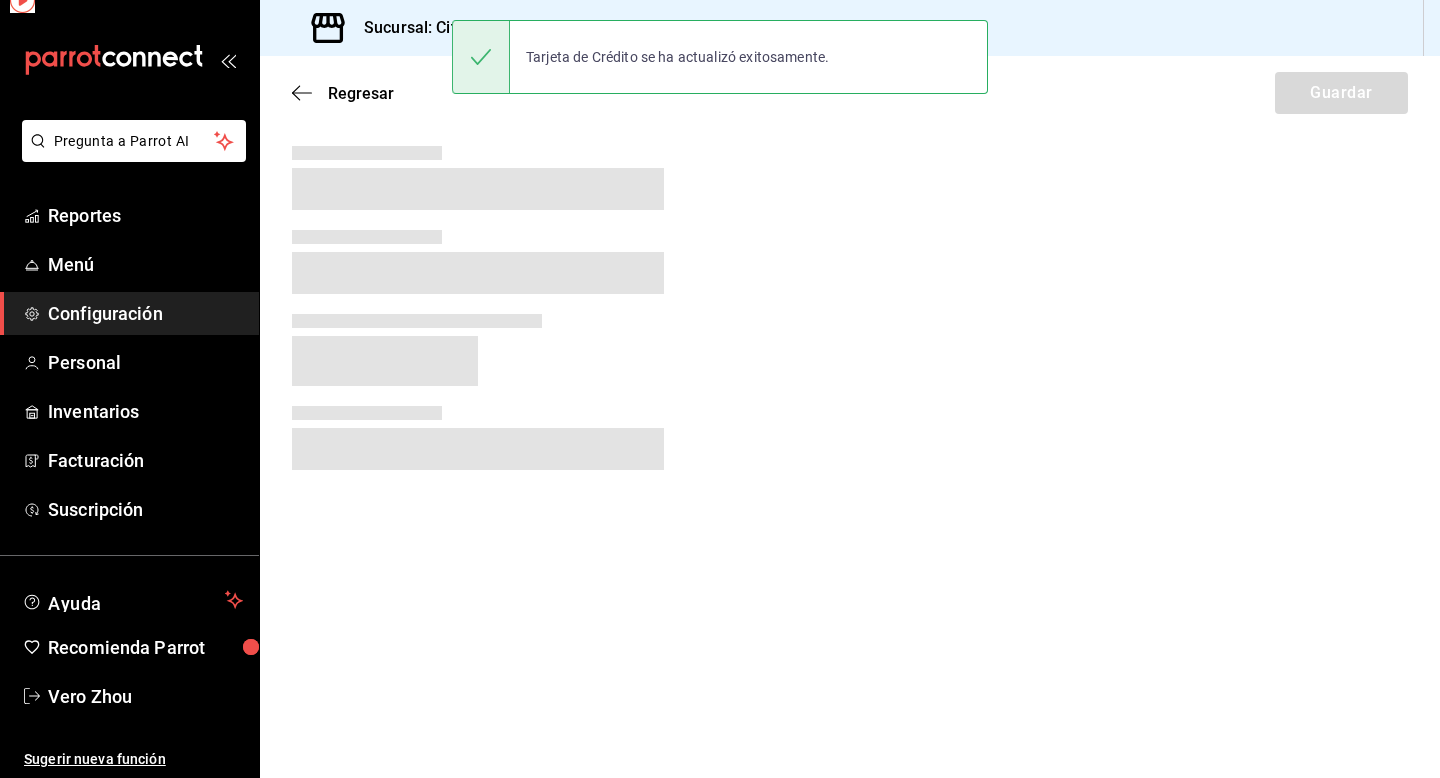 click at bounding box center [385, 361] 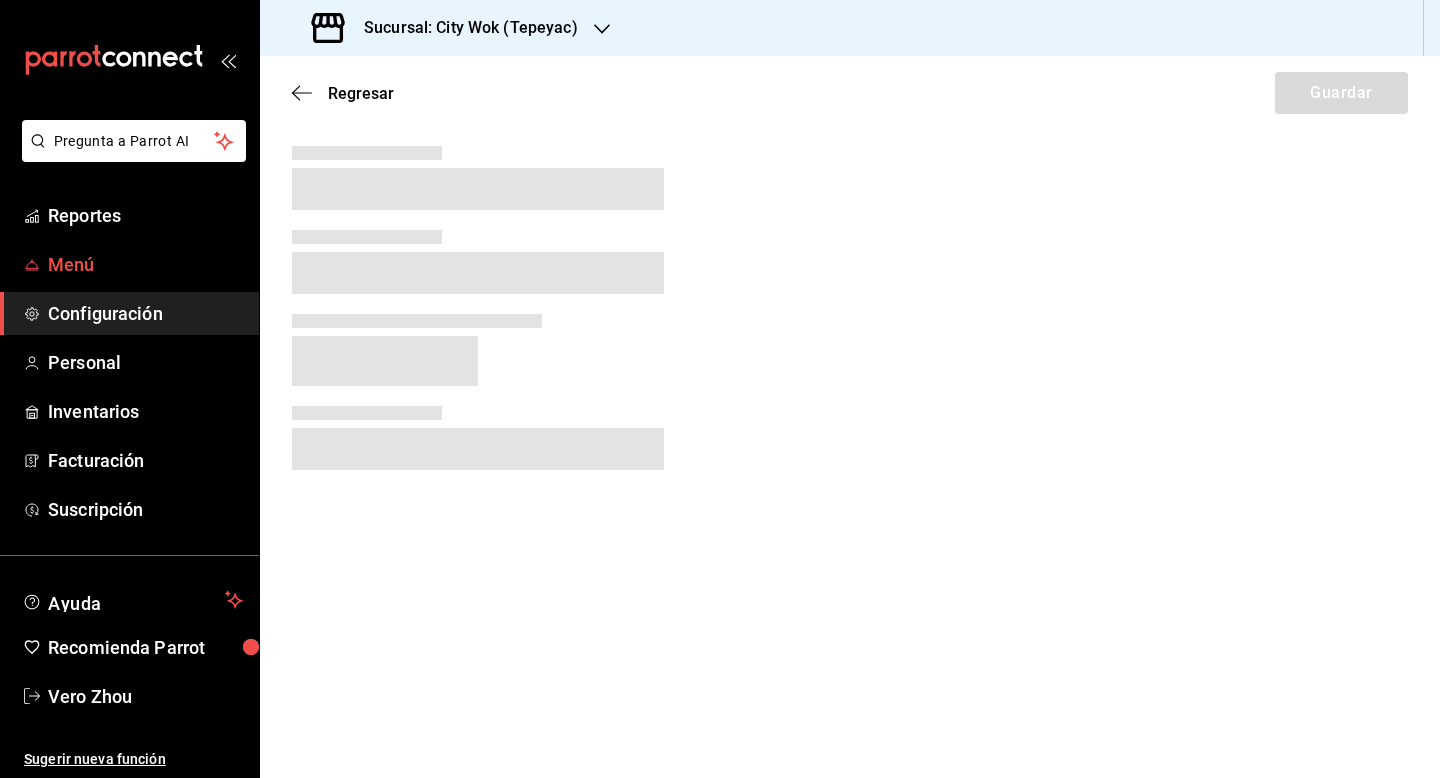 click on "Menú" at bounding box center [145, 264] 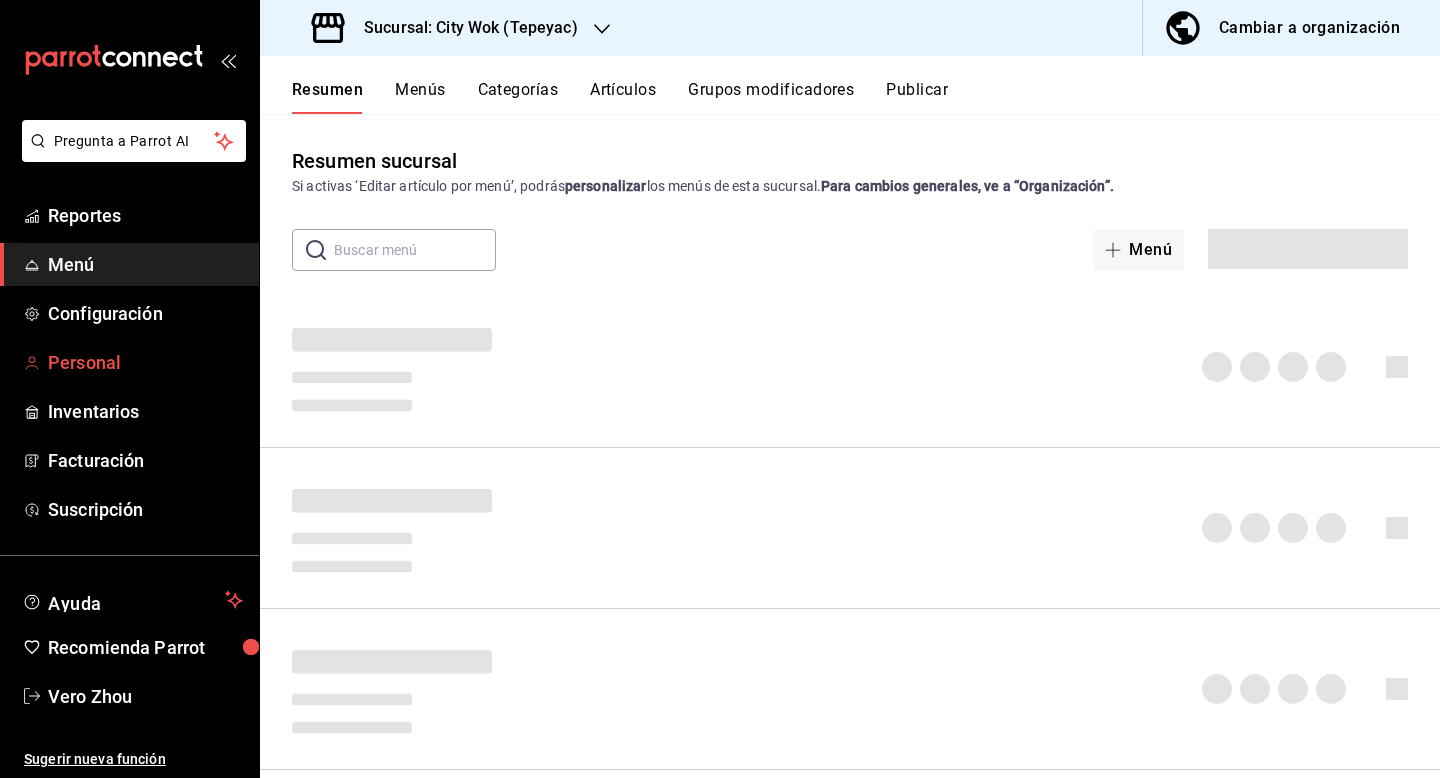 click on "Personal" at bounding box center [145, 362] 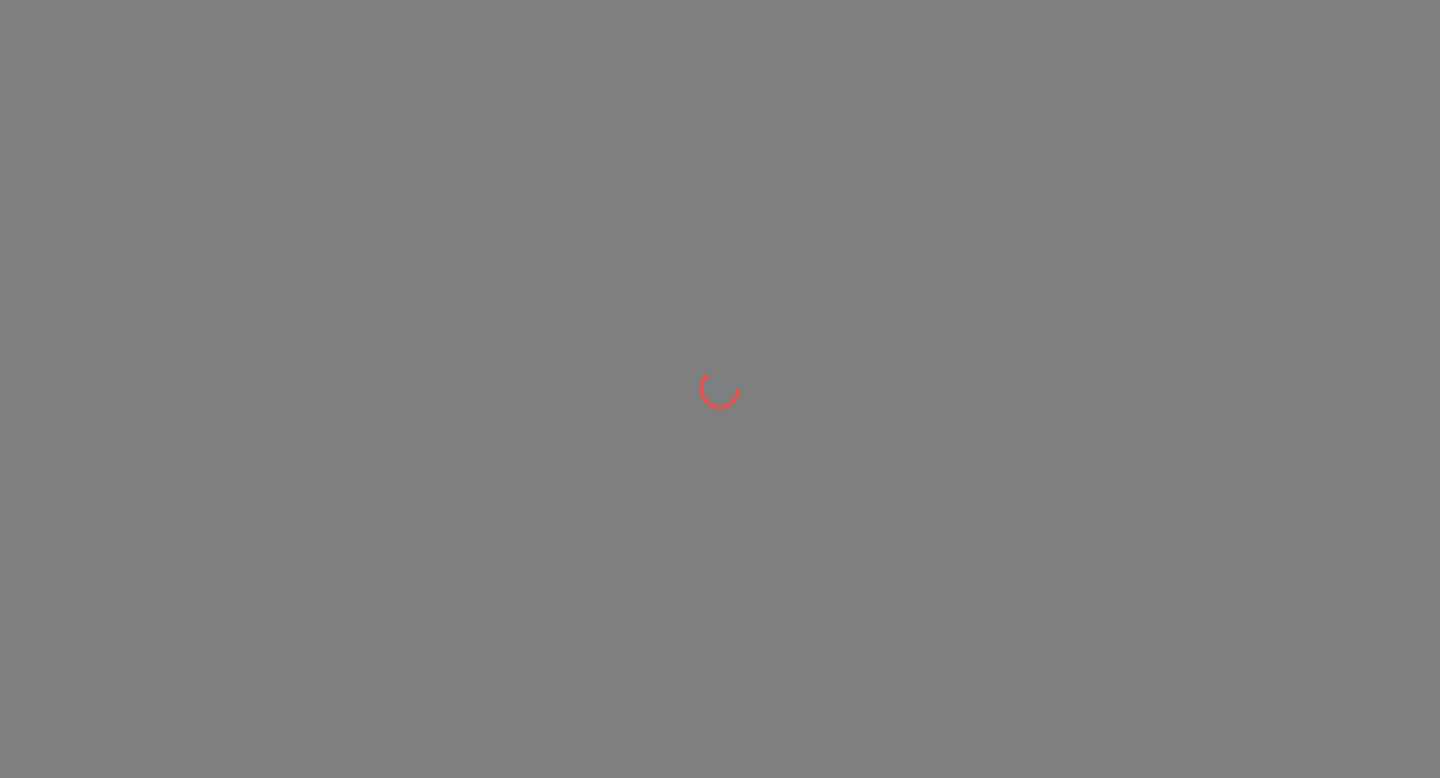 scroll, scrollTop: 0, scrollLeft: 0, axis: both 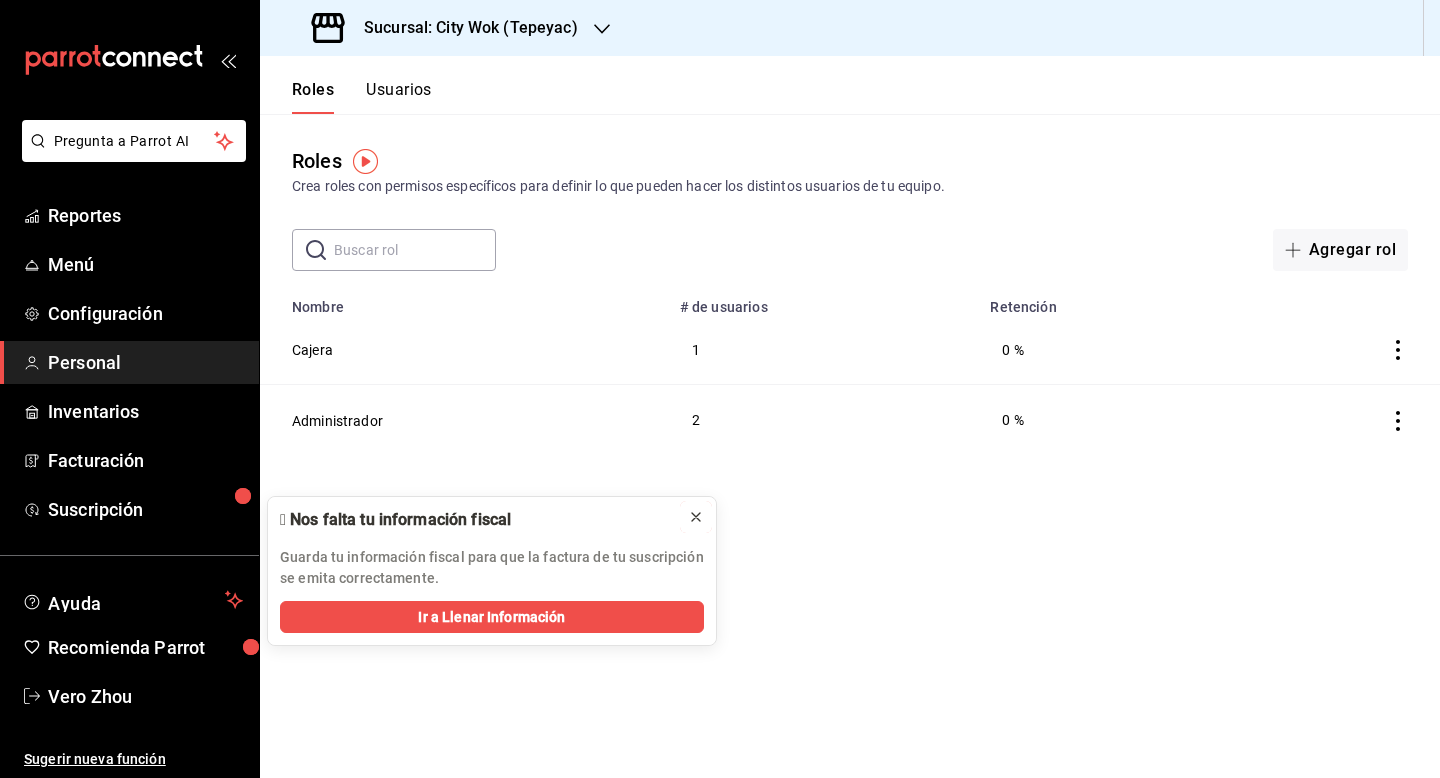 click 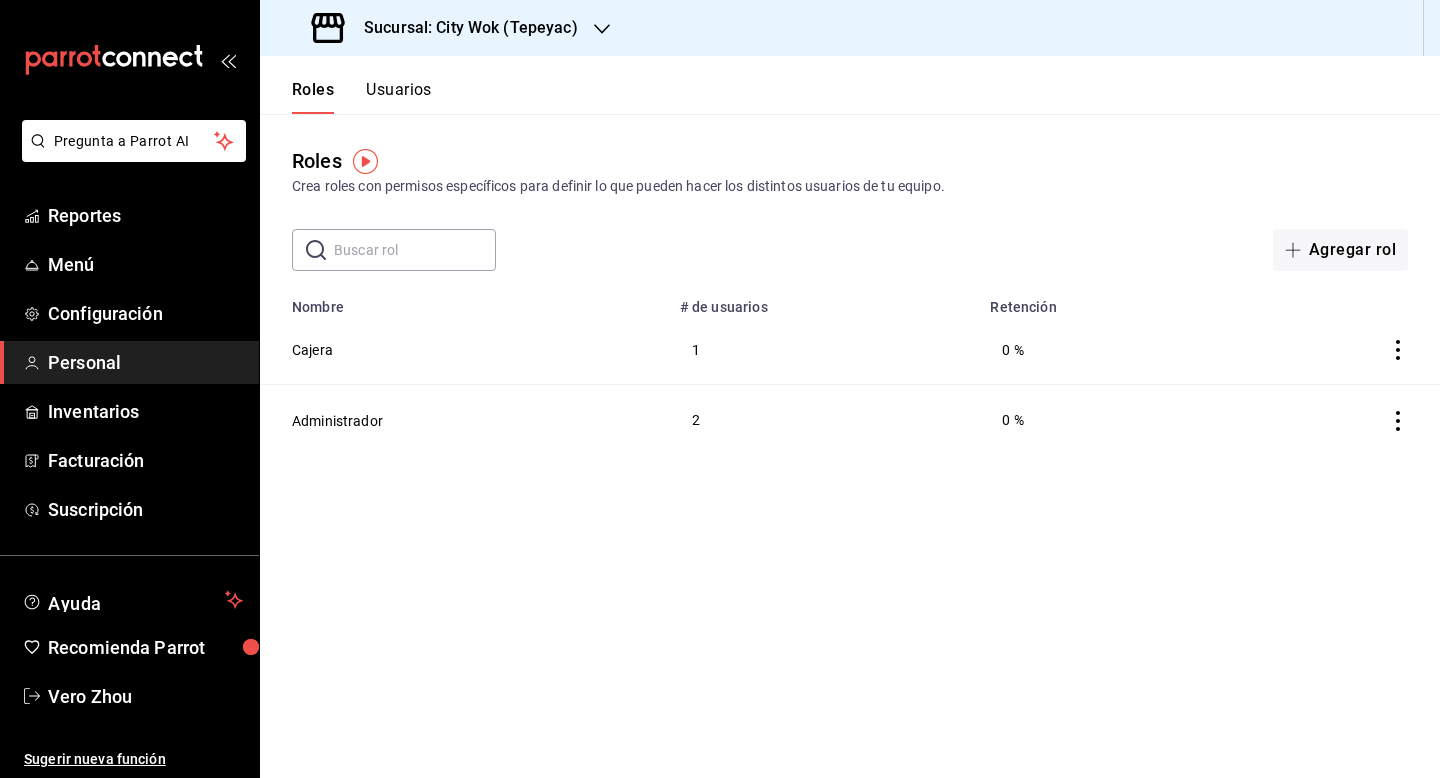 click on "Usuarios" at bounding box center [399, 97] 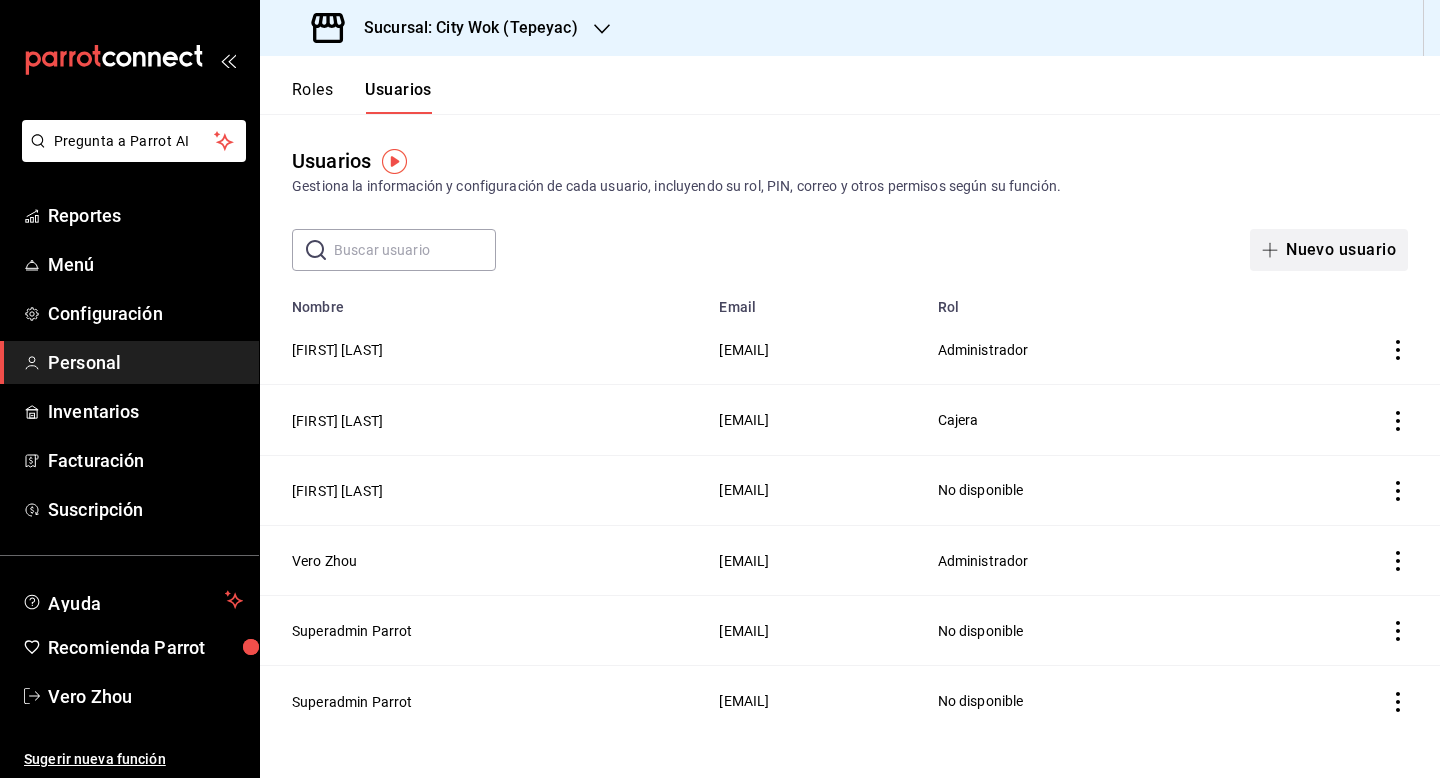 click on "Nuevo usuario" at bounding box center [1329, 250] 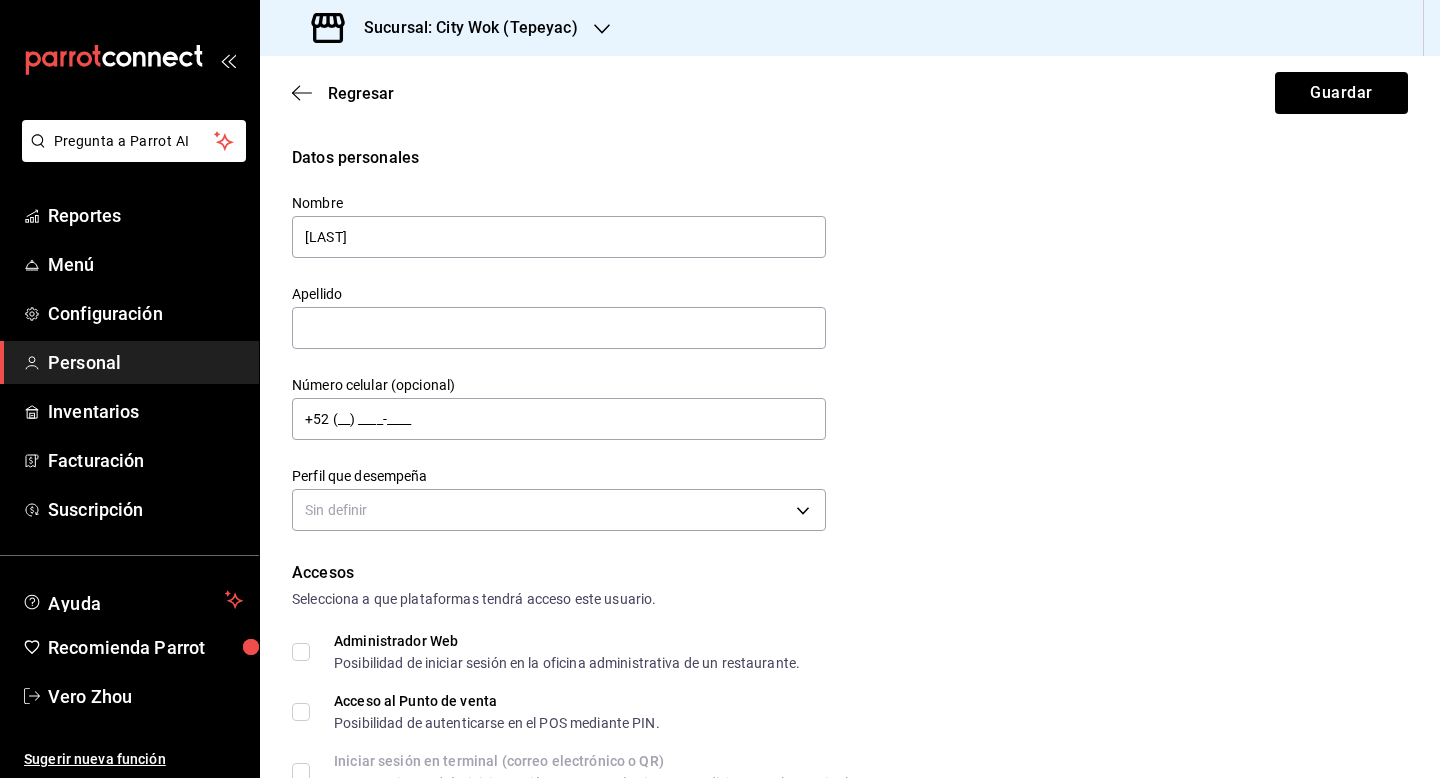 type on "X" 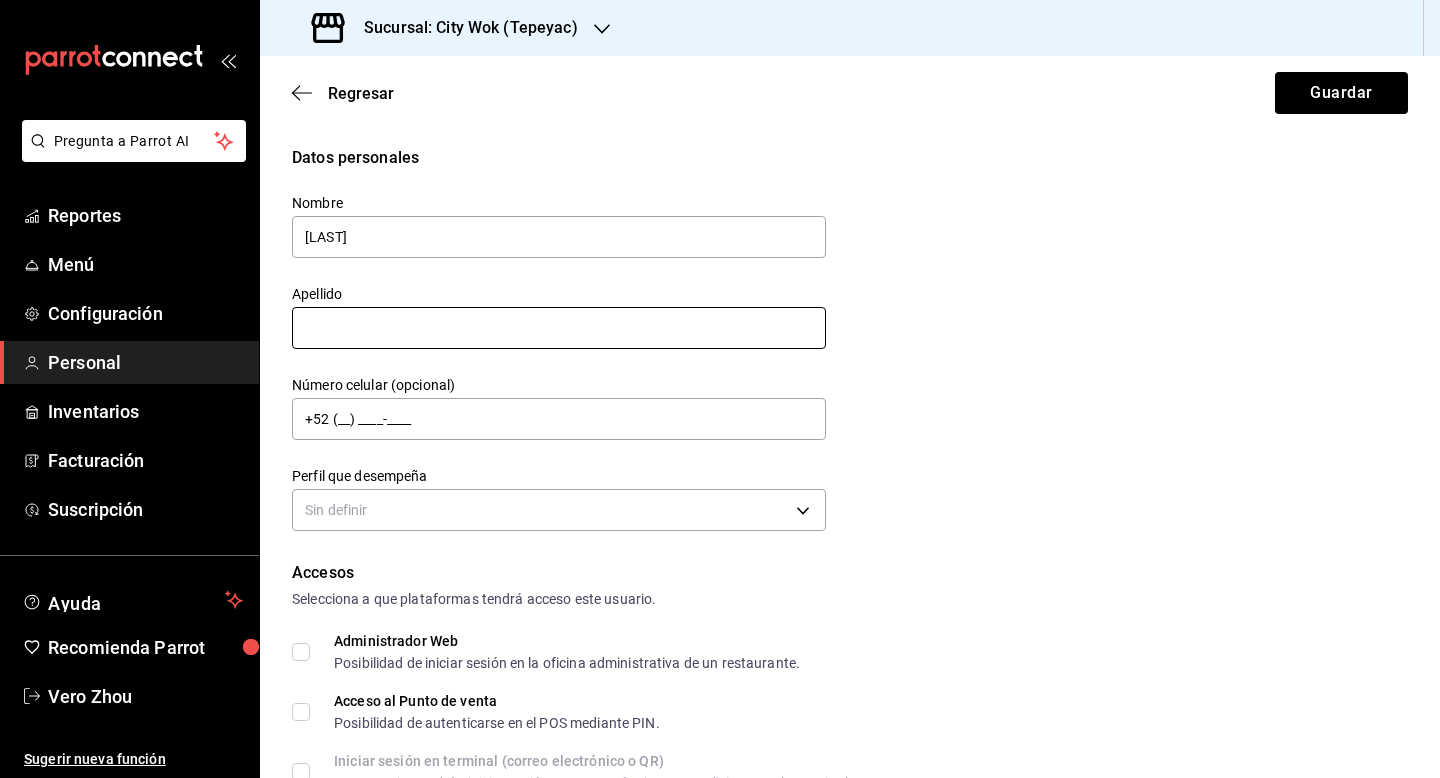 type on "[LAST]" 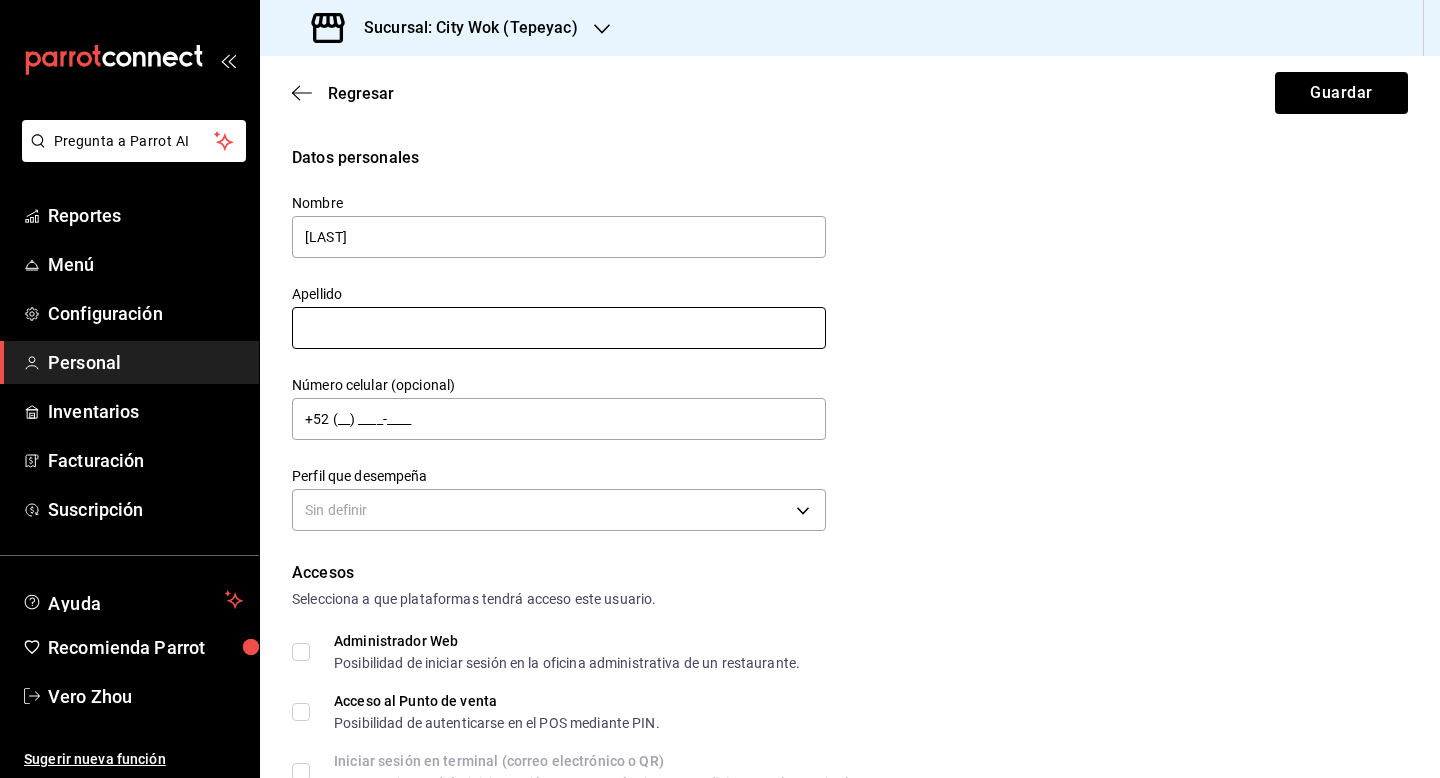 scroll, scrollTop: 122, scrollLeft: 0, axis: vertical 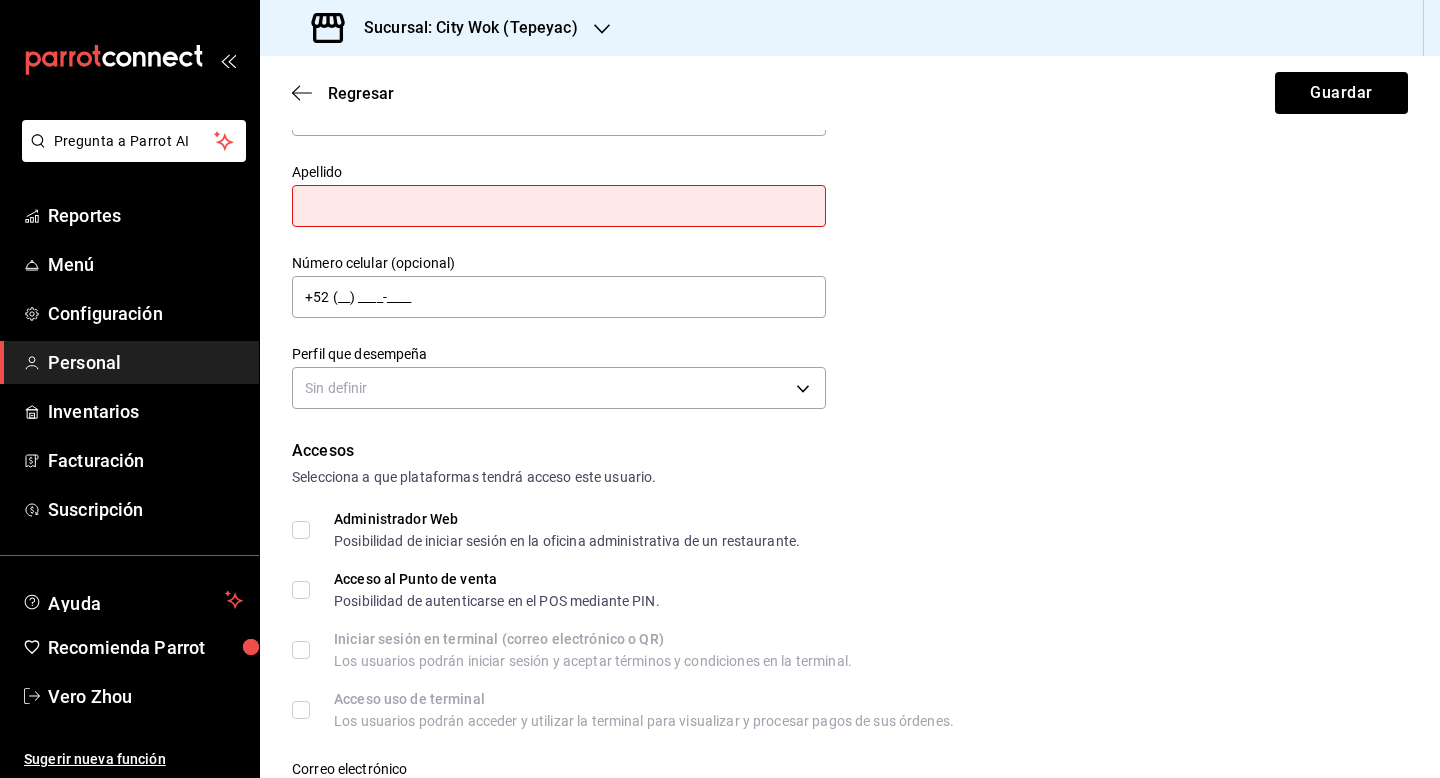 click on "Datos personales Nombre [LAST] Apellido Número celular (opcional) [PHONE] Perfil que desempeña Sin definir" at bounding box center (850, 219) 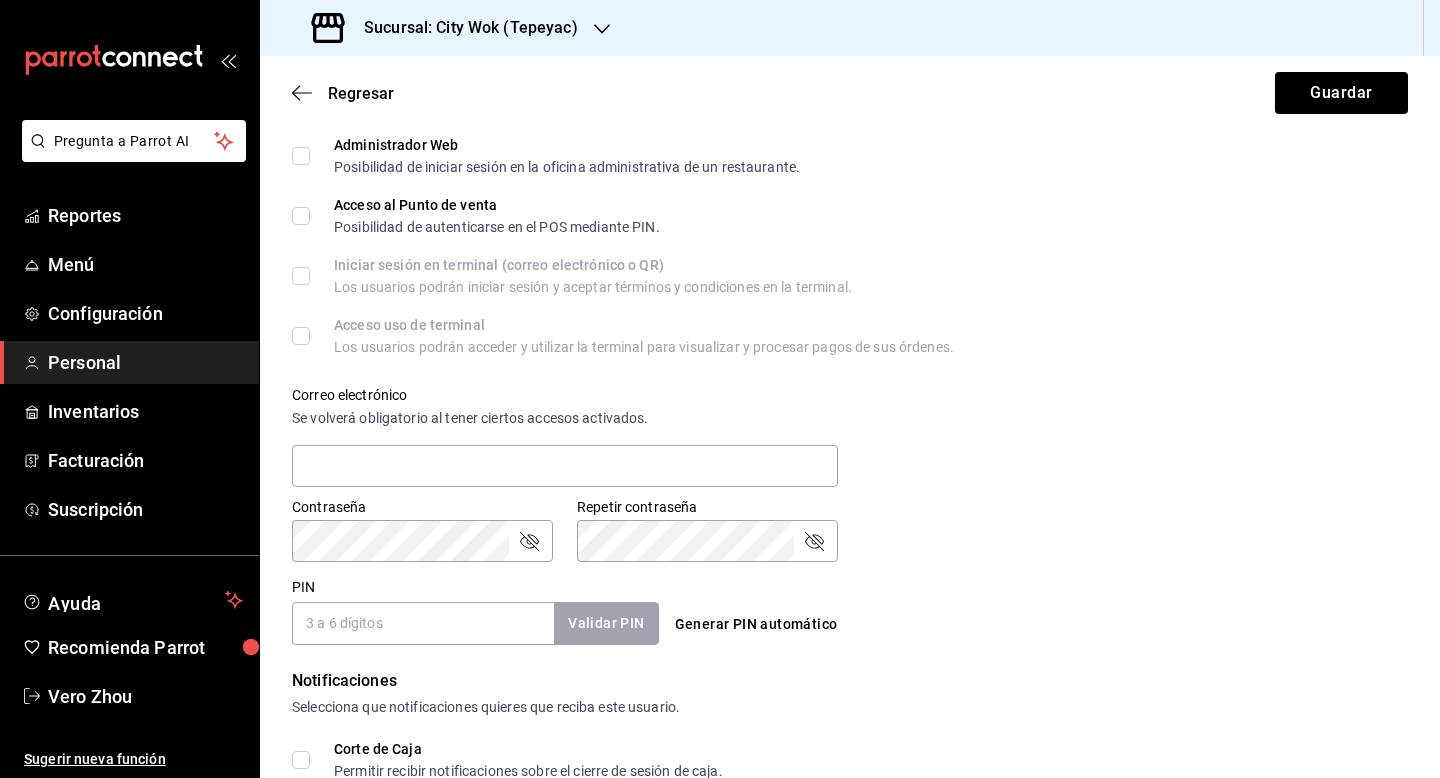 scroll, scrollTop: 569, scrollLeft: 0, axis: vertical 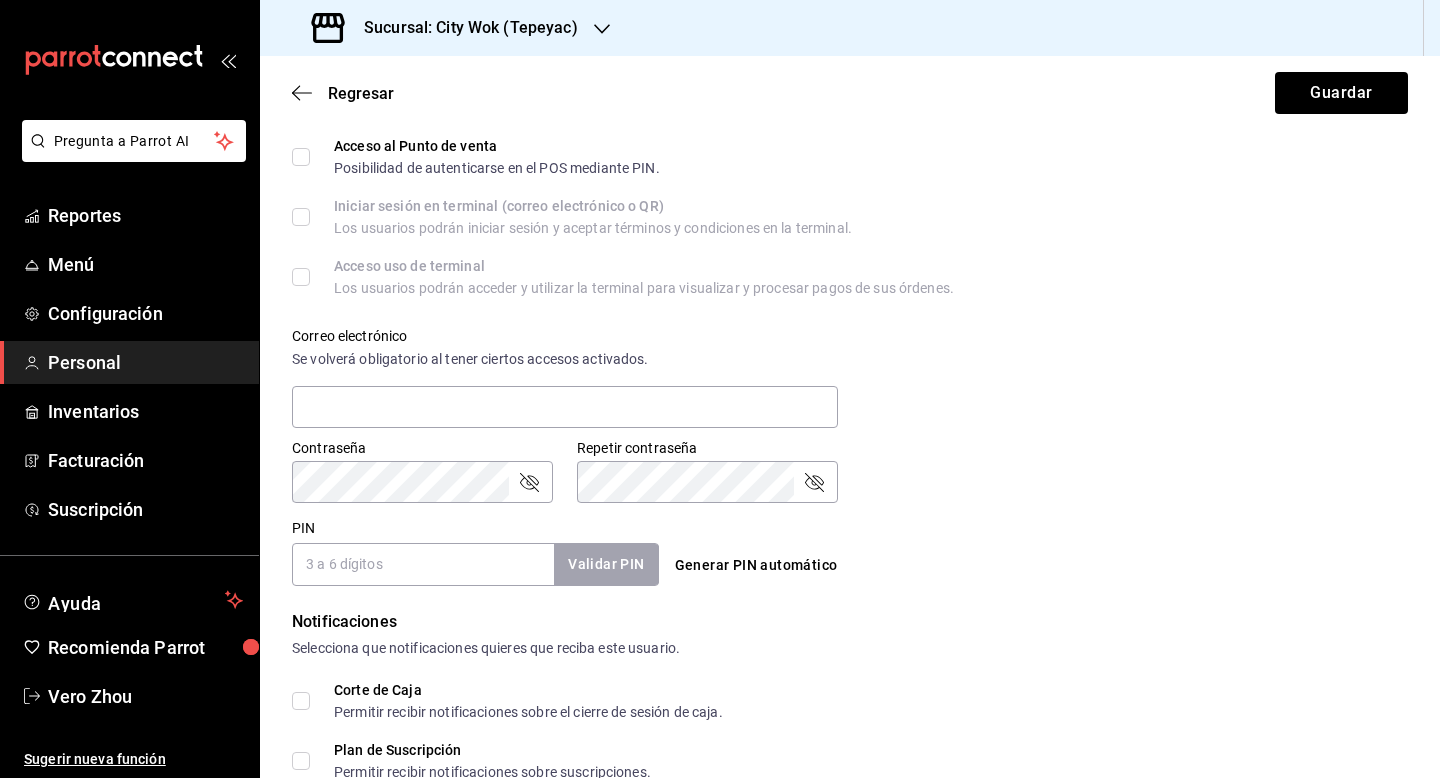 click on "Regresar Guardar" at bounding box center (850, 93) 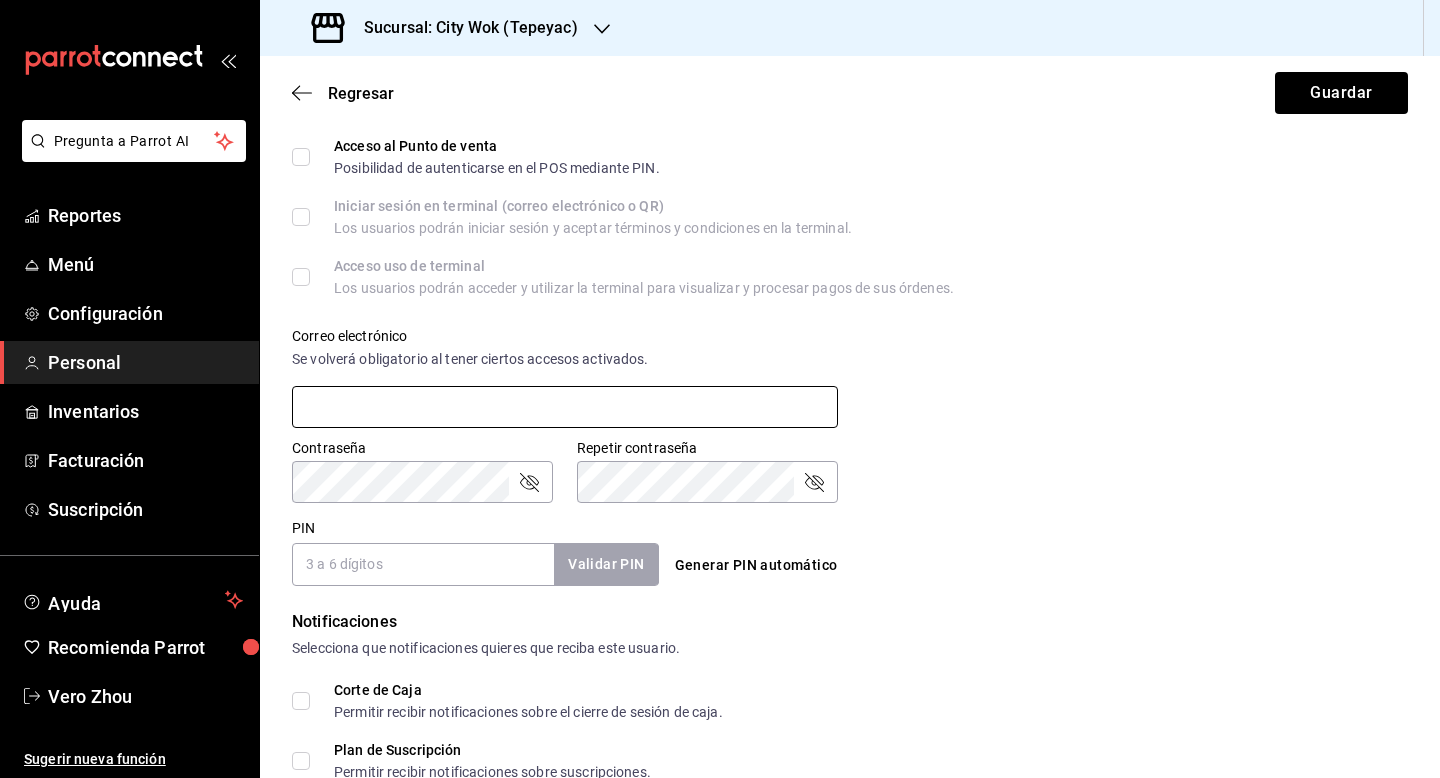 scroll, scrollTop: 774, scrollLeft: 0, axis: vertical 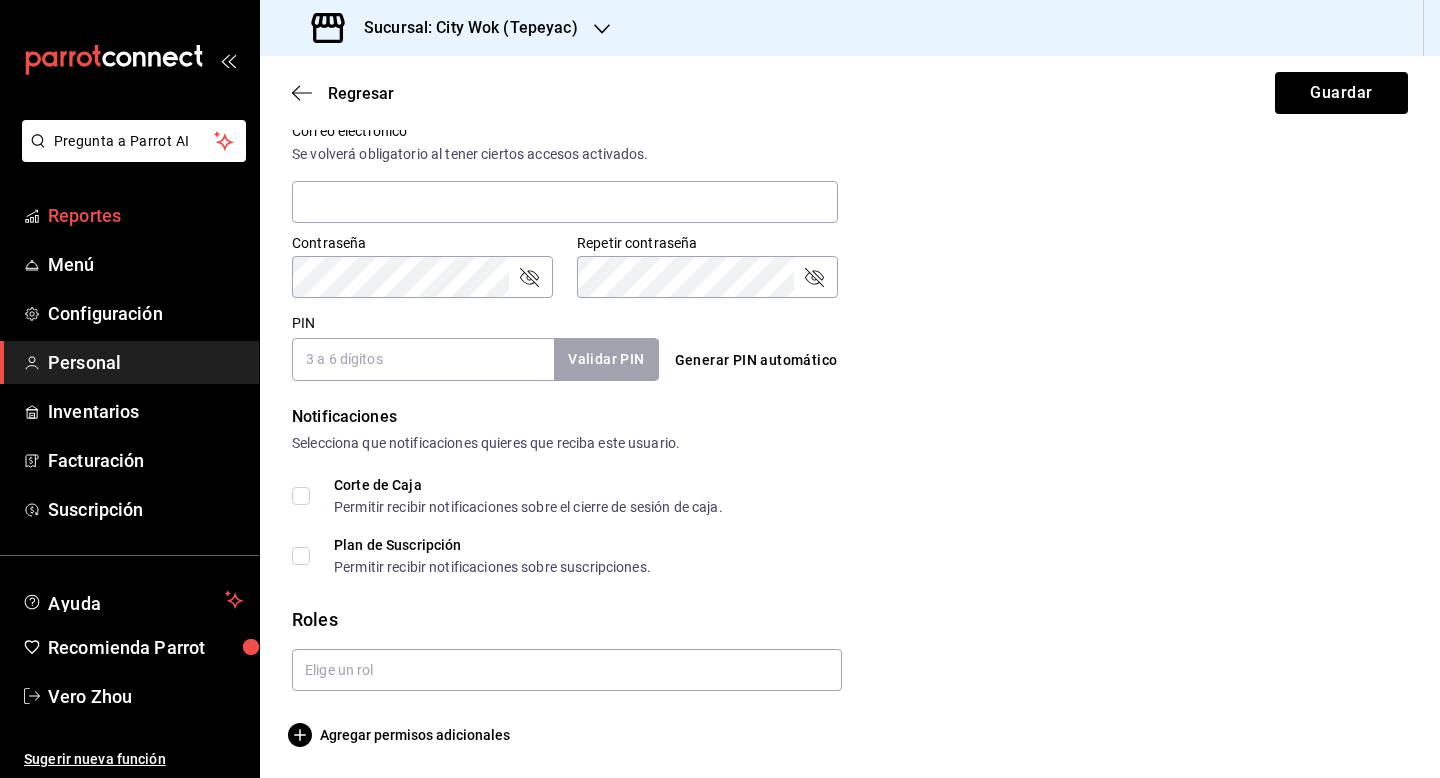 click on "Reportes" at bounding box center [145, 215] 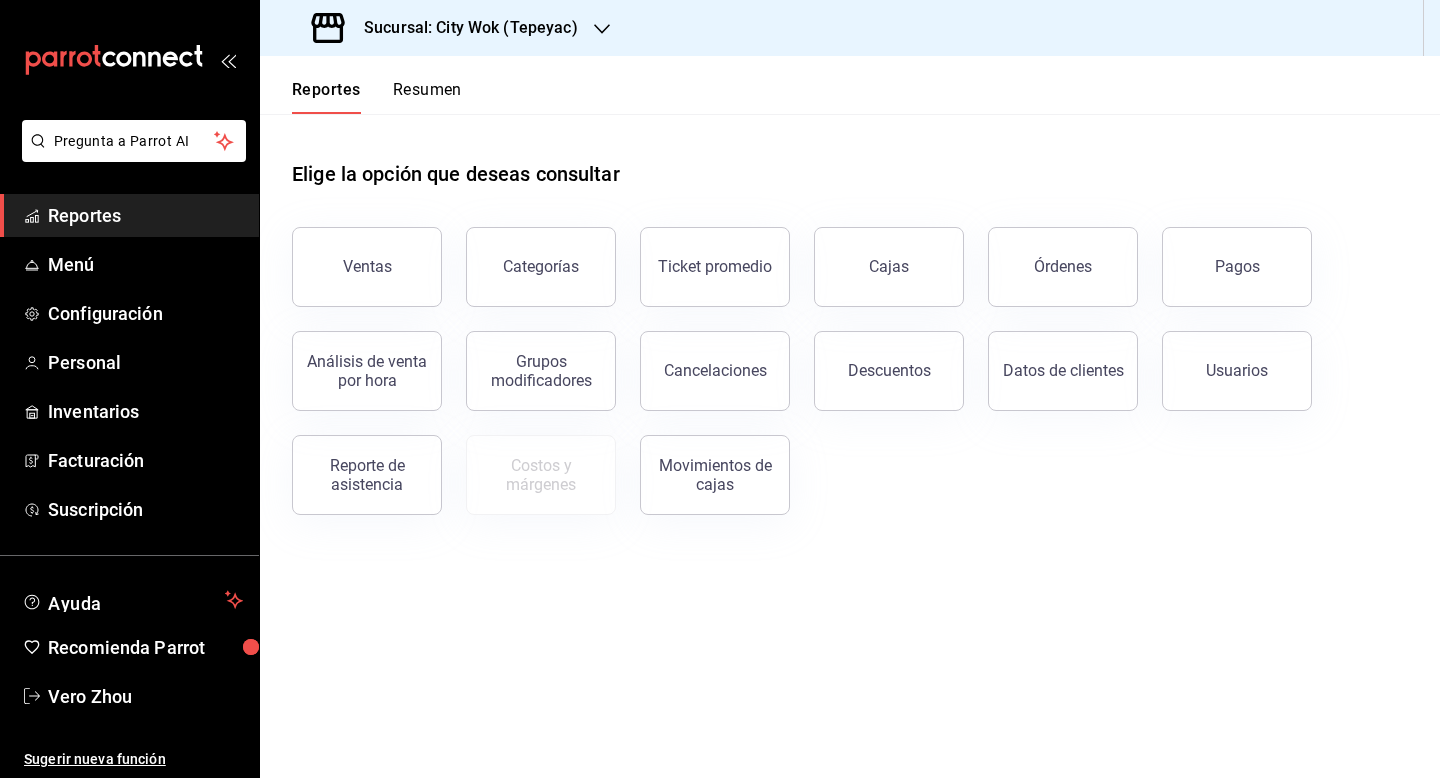 click on "Resumen" at bounding box center [427, 97] 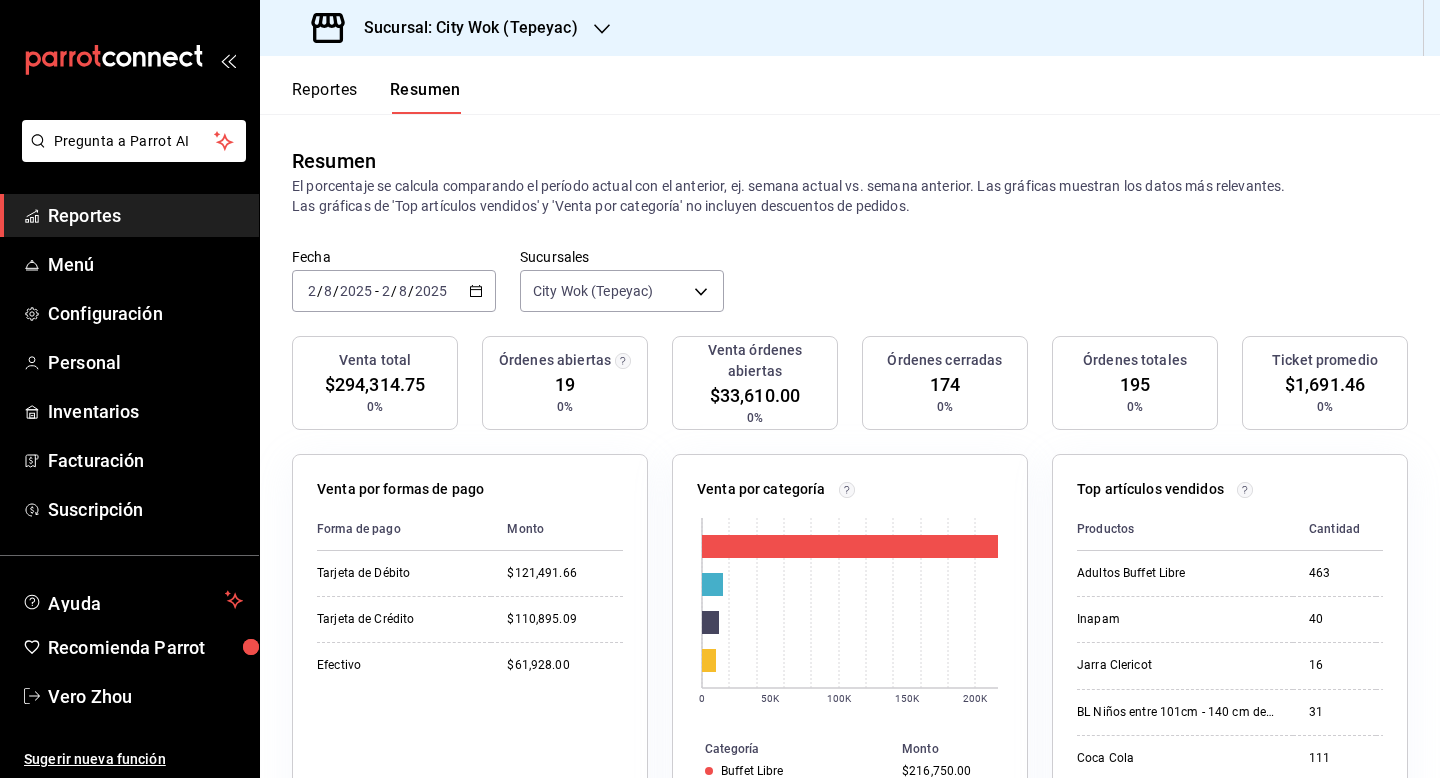 click on "Resumen" at bounding box center (850, 161) 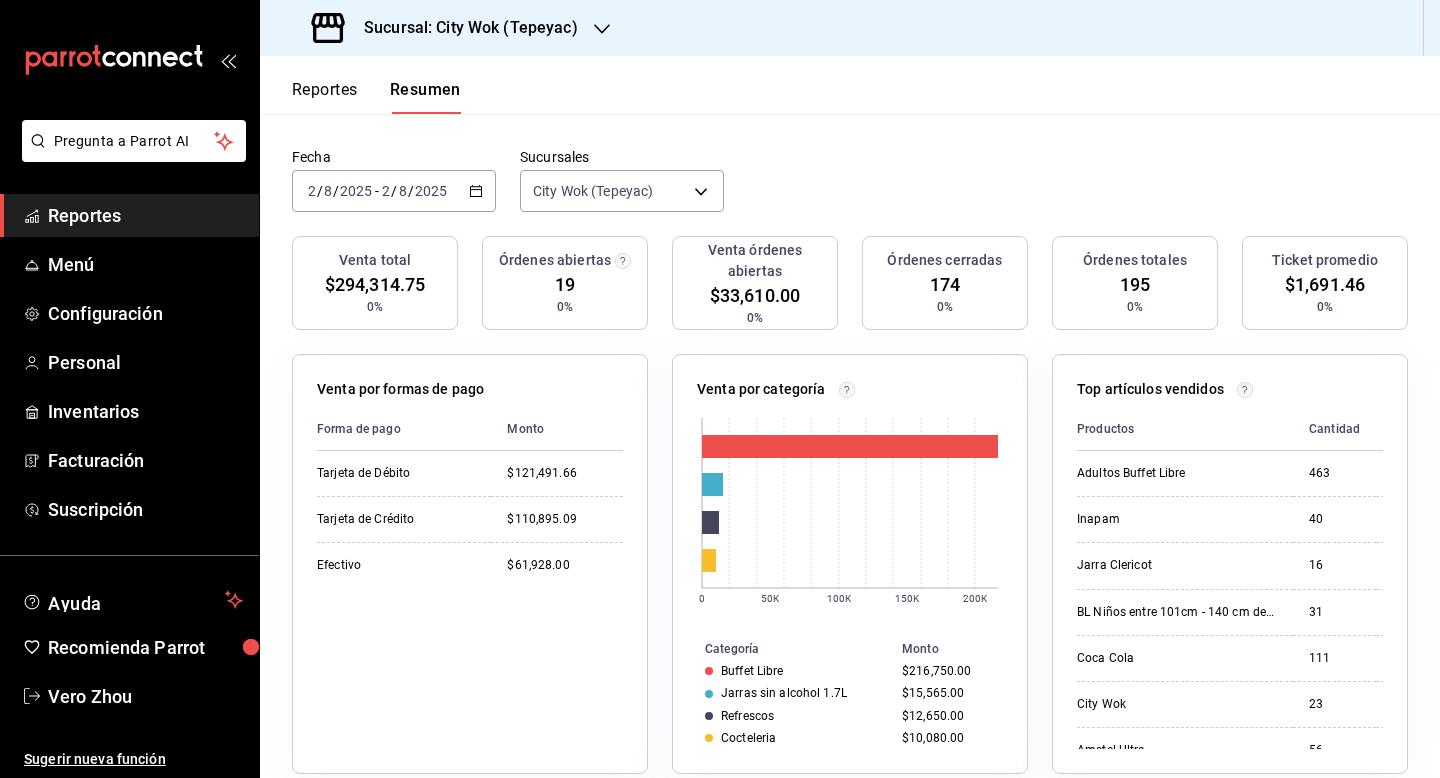 scroll, scrollTop: 0, scrollLeft: 0, axis: both 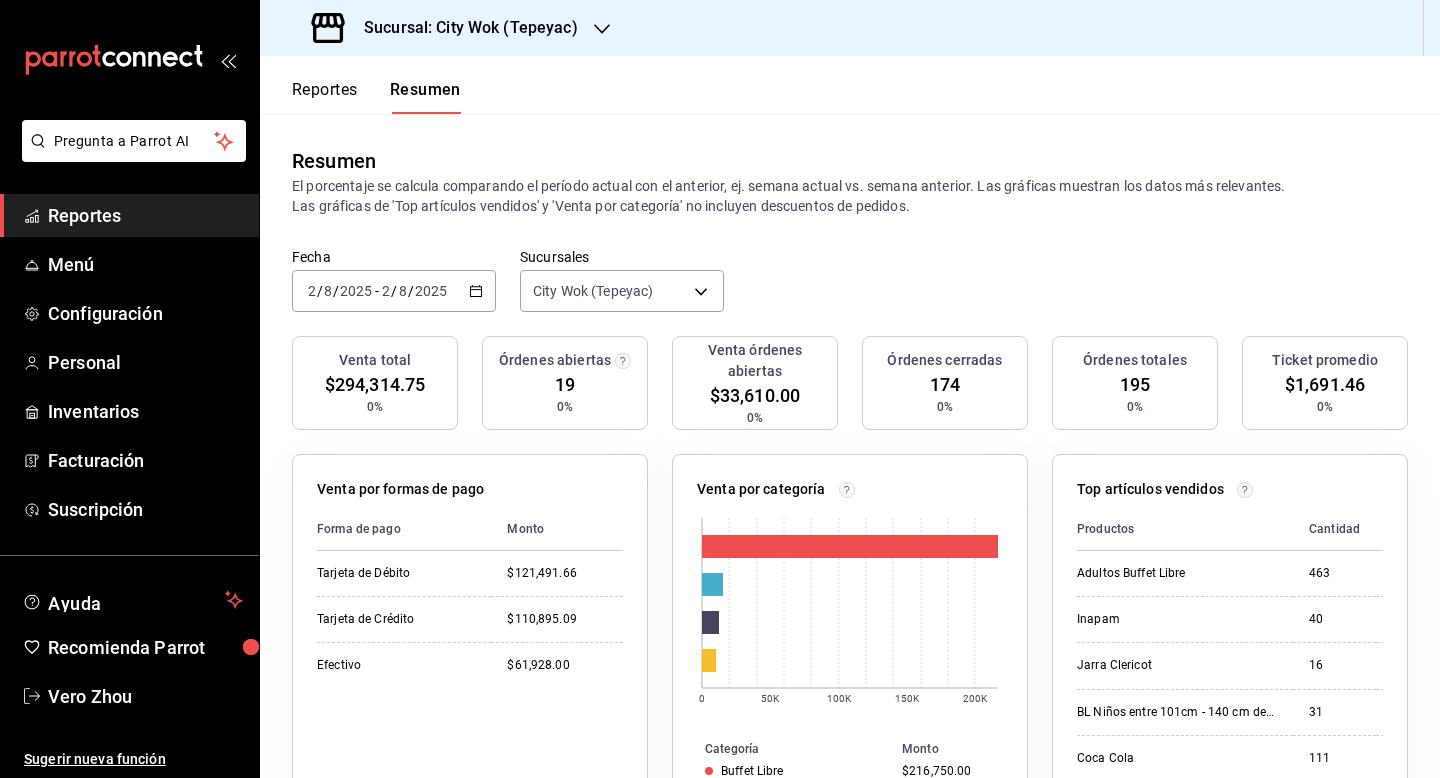 click on "Órdenes cerradas 174 0%" at bounding box center (945, 383) 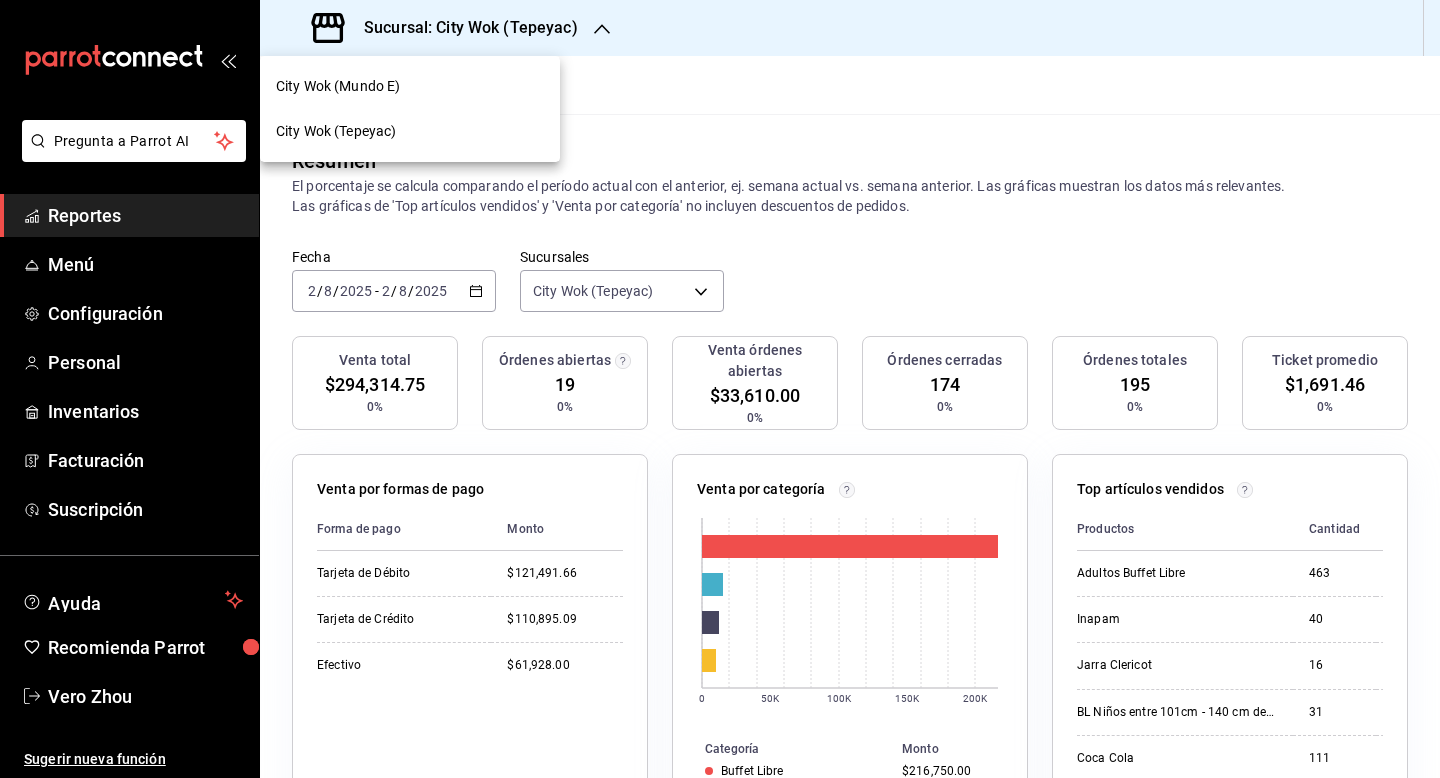 click on "City Wok (Mundo E)" at bounding box center [338, 86] 